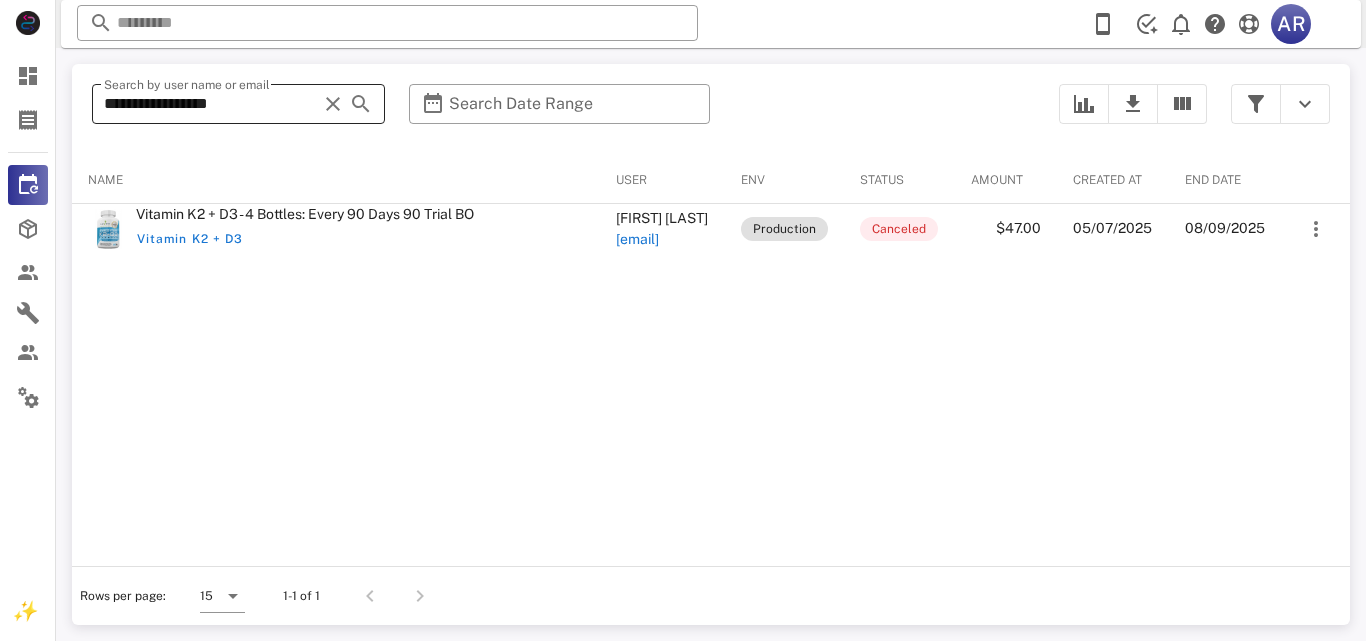 scroll, scrollTop: 0, scrollLeft: 0, axis: both 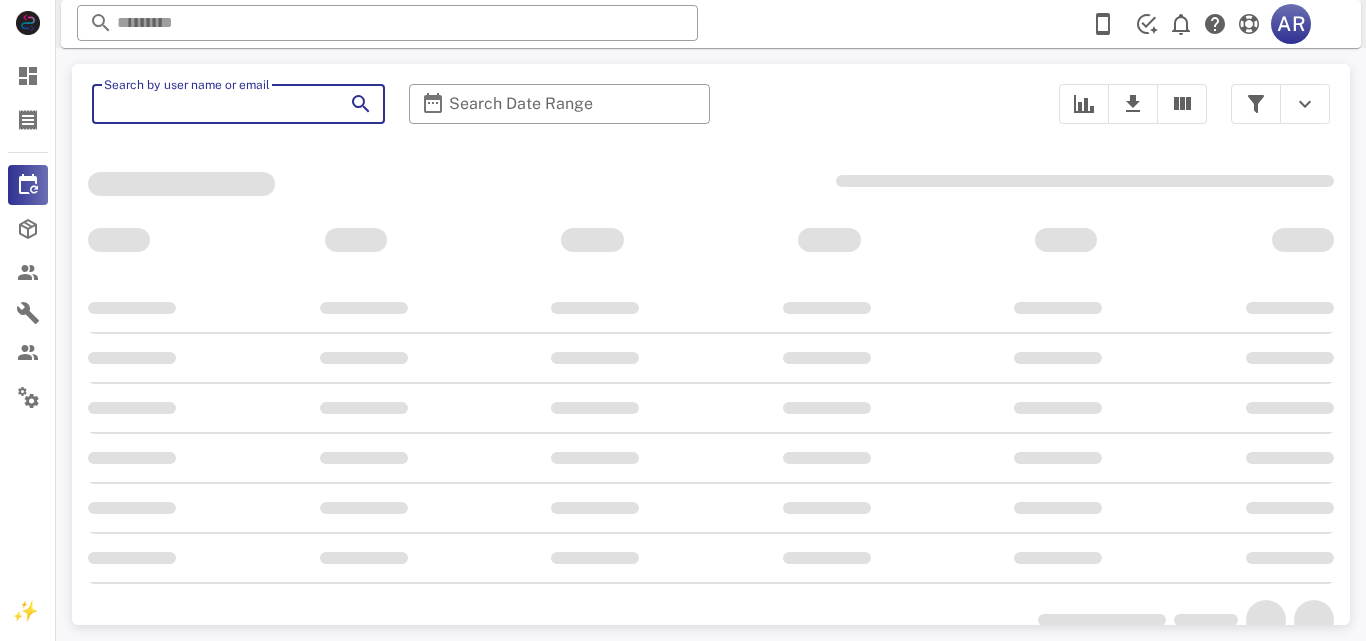click on "Search by user name or email" at bounding box center [210, 104] 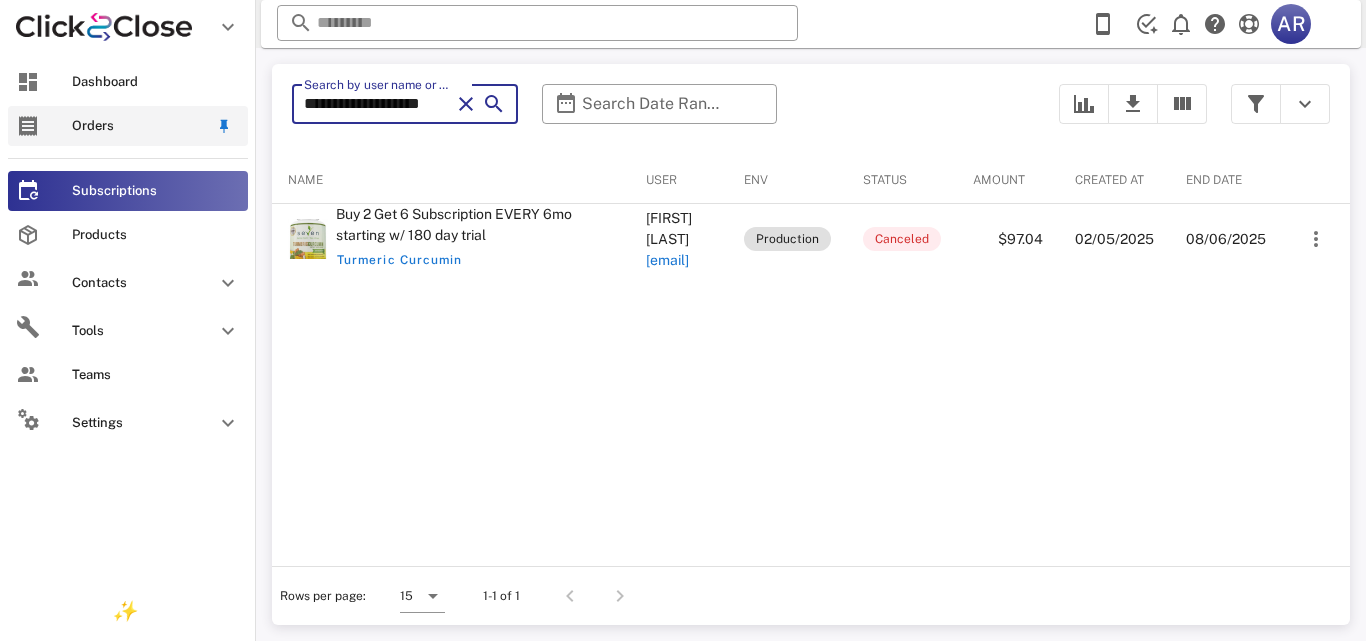 type on "**********" 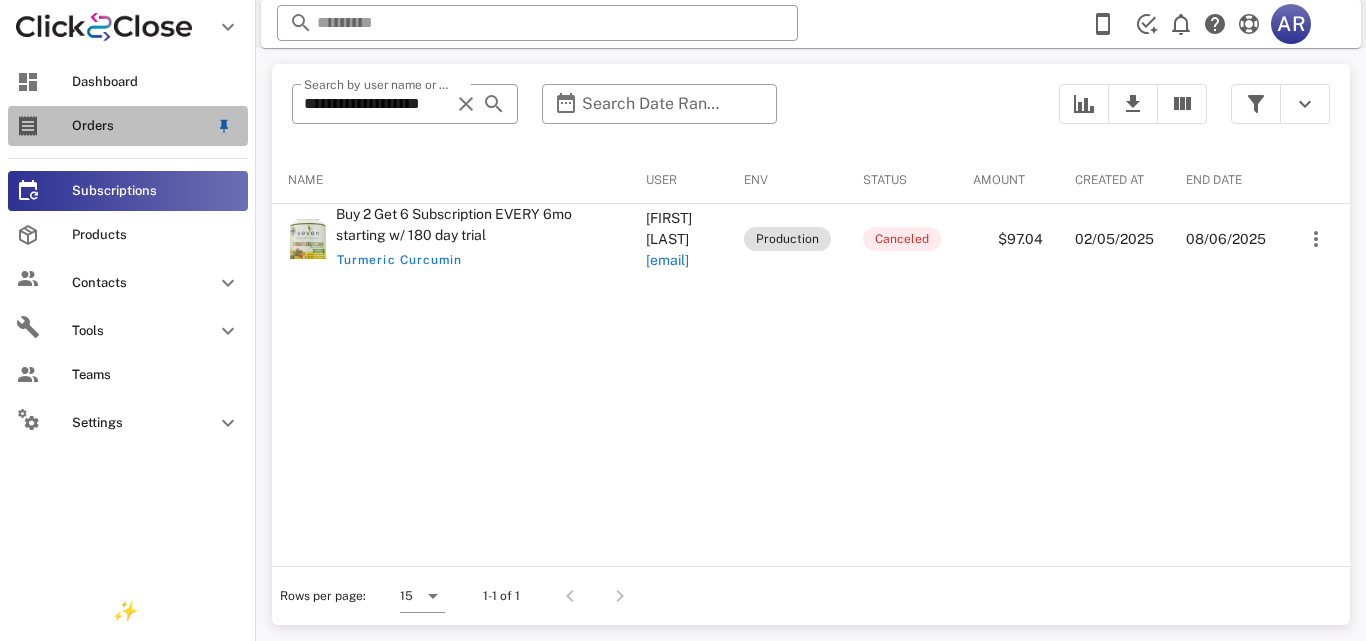 click on "Orders" at bounding box center (128, 126) 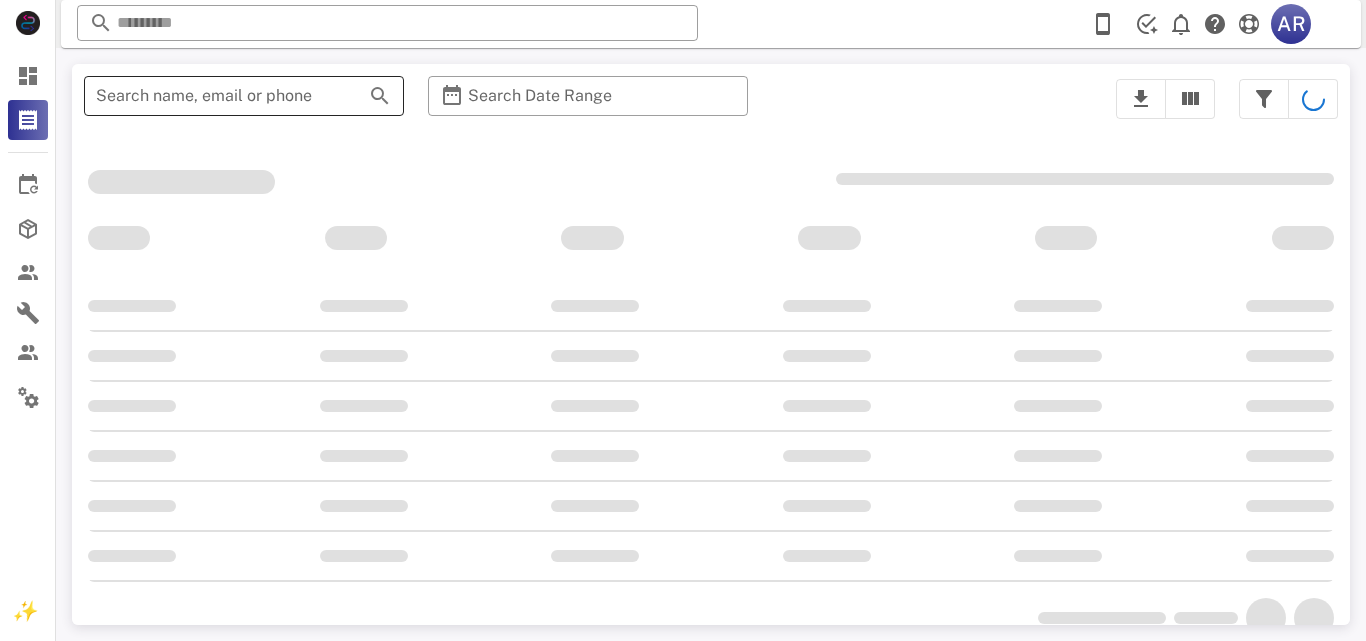 click on "Search name, email or phone" at bounding box center [216, 96] 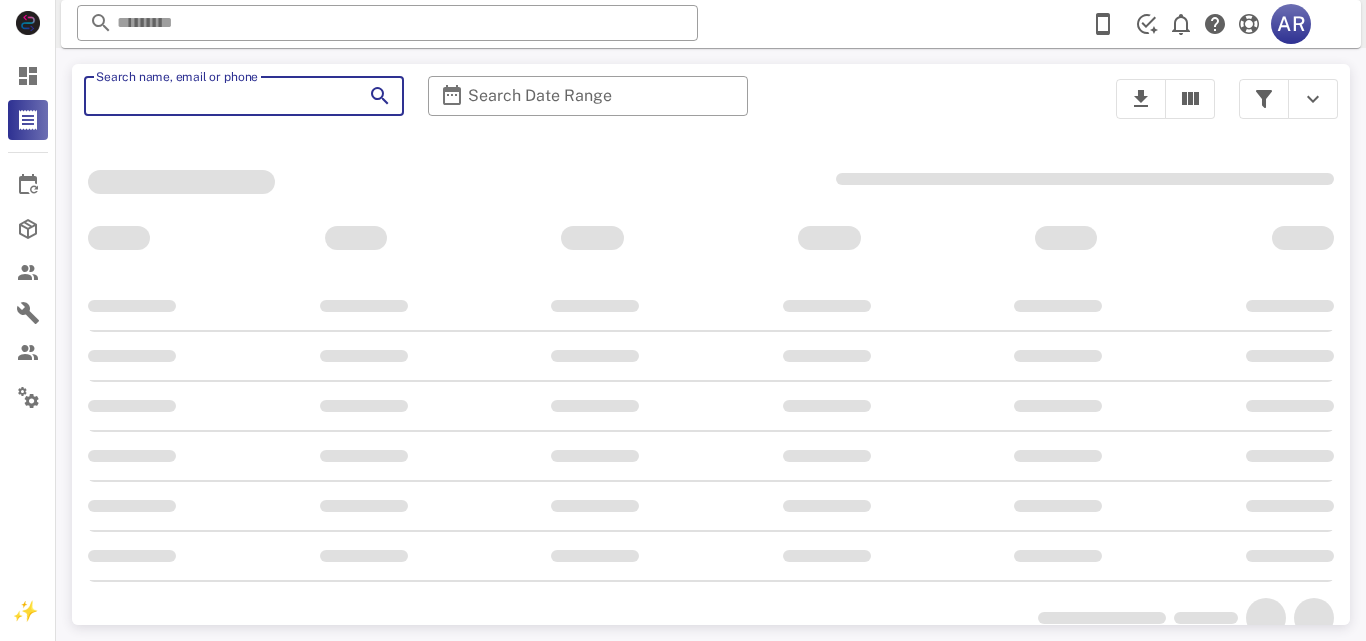 paste on "**********" 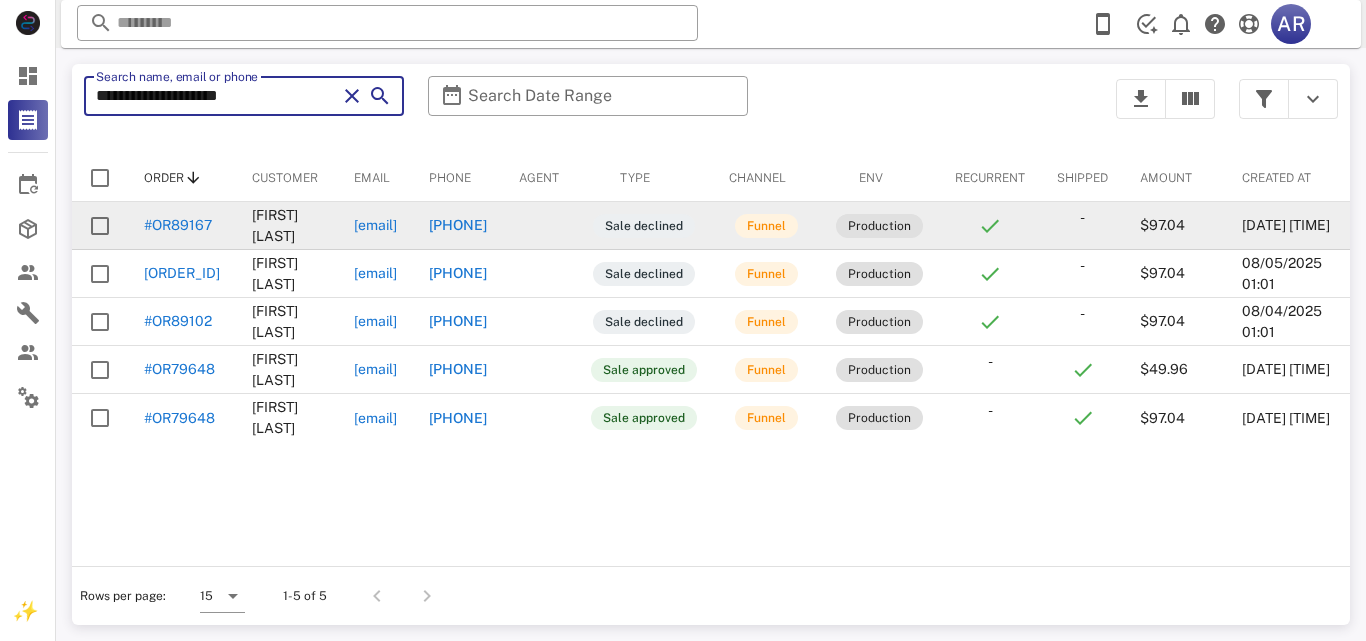 type on "**********" 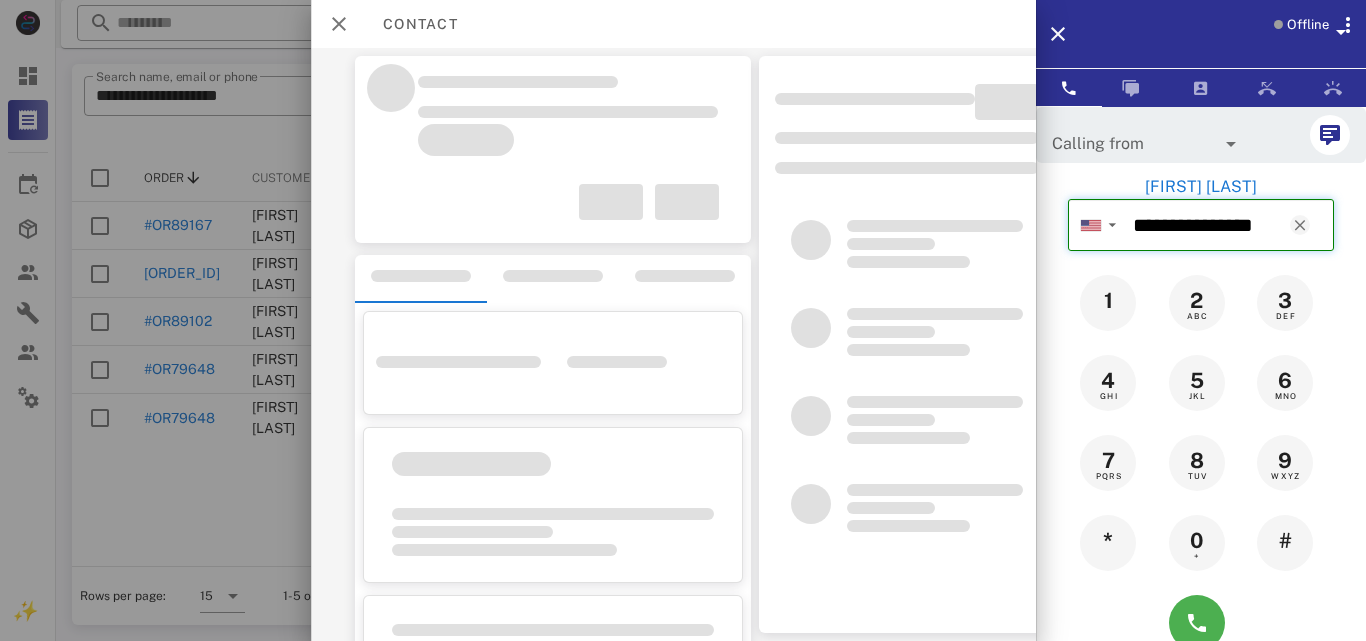drag, startPoint x: 1132, startPoint y: 221, endPoint x: 1290, endPoint y: 224, distance: 158.02847 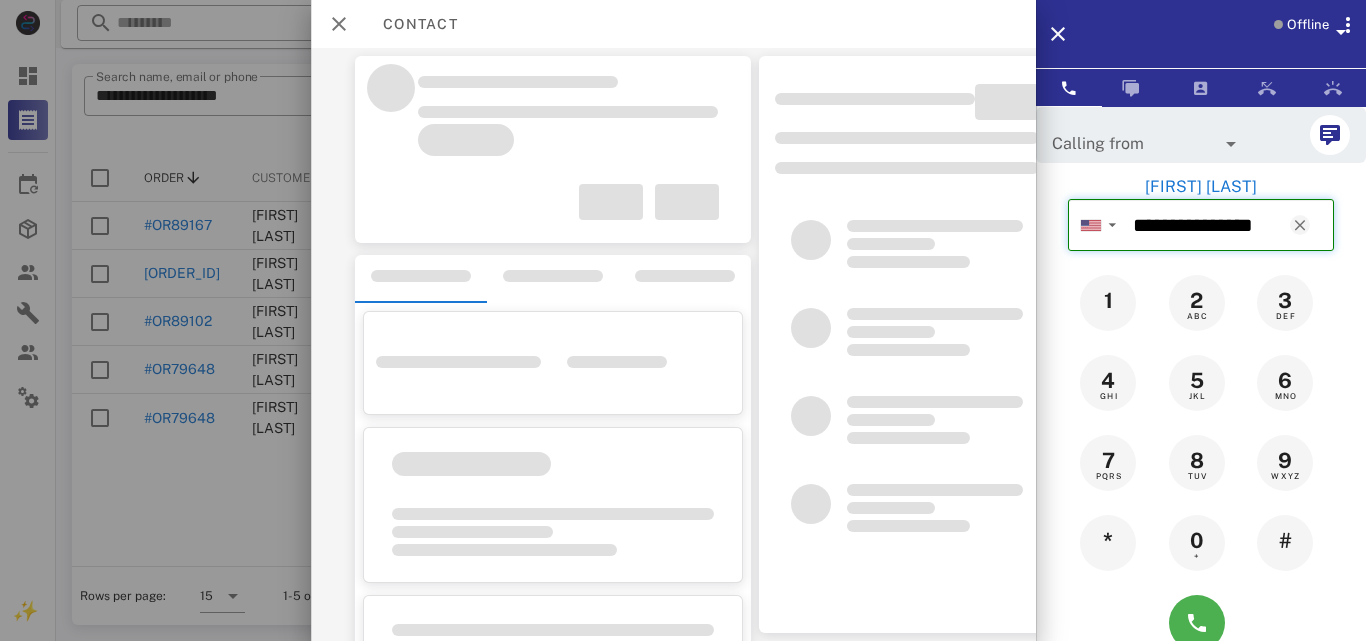 click on "**********" at bounding box center (1201, 225) 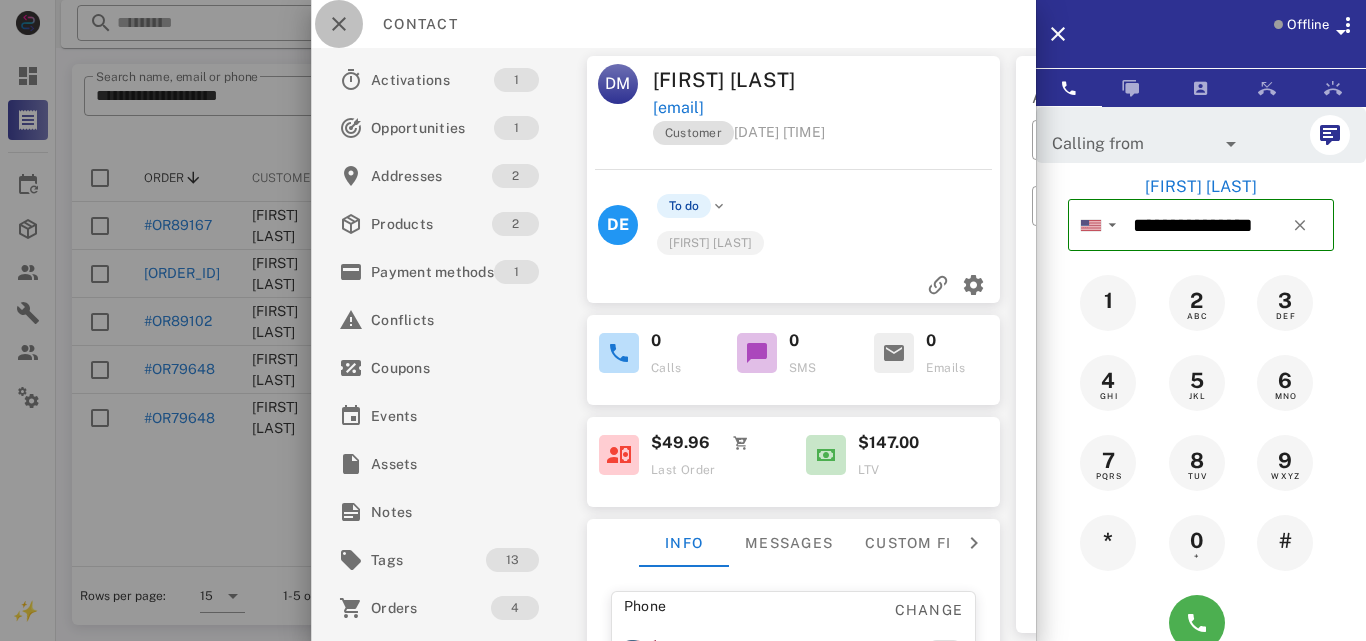 click at bounding box center (339, 24) 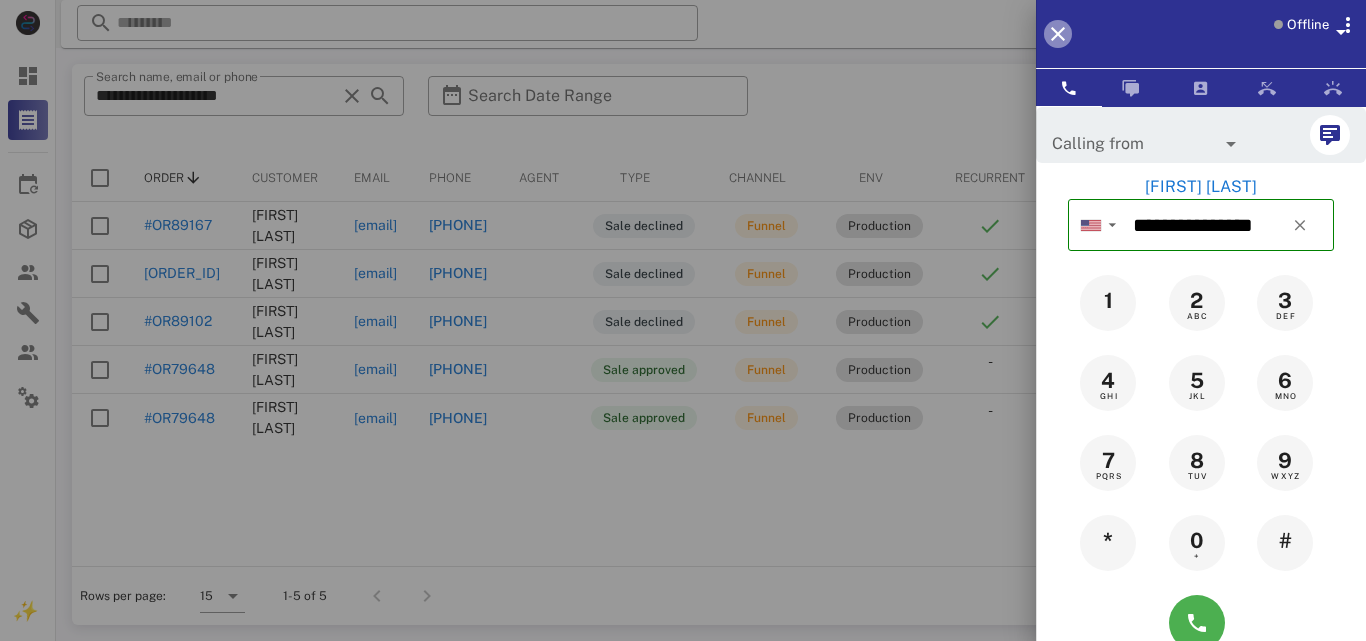 click at bounding box center [1058, 34] 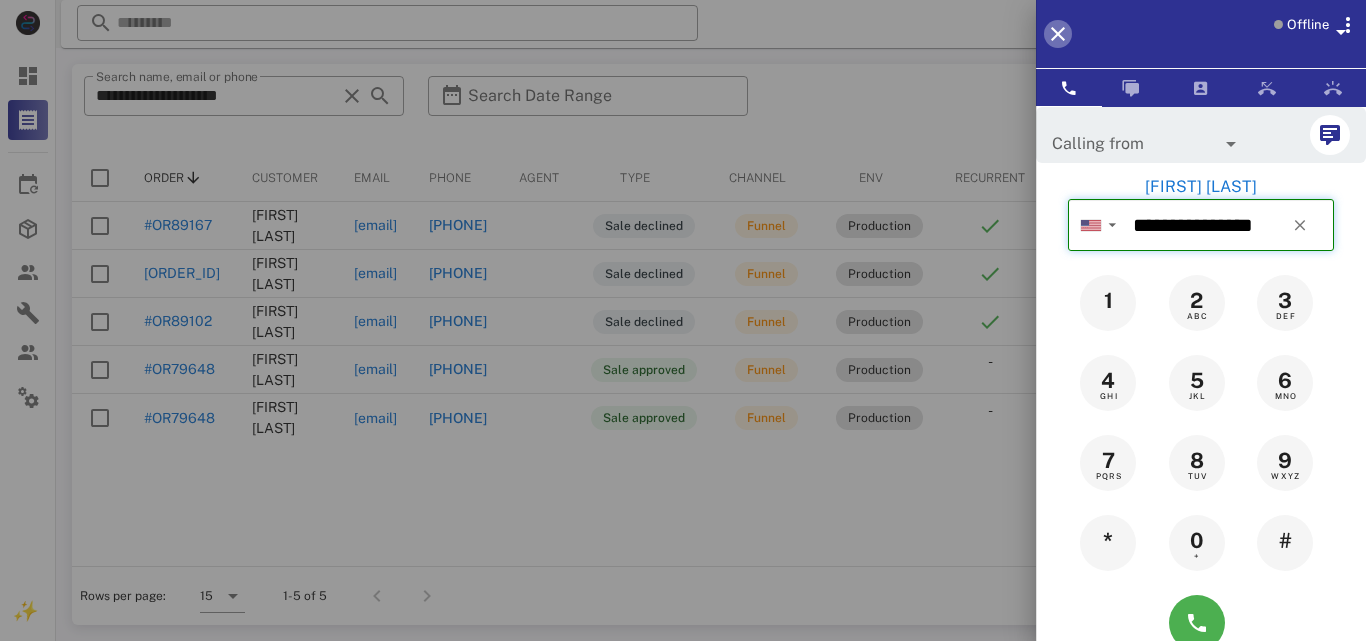 type 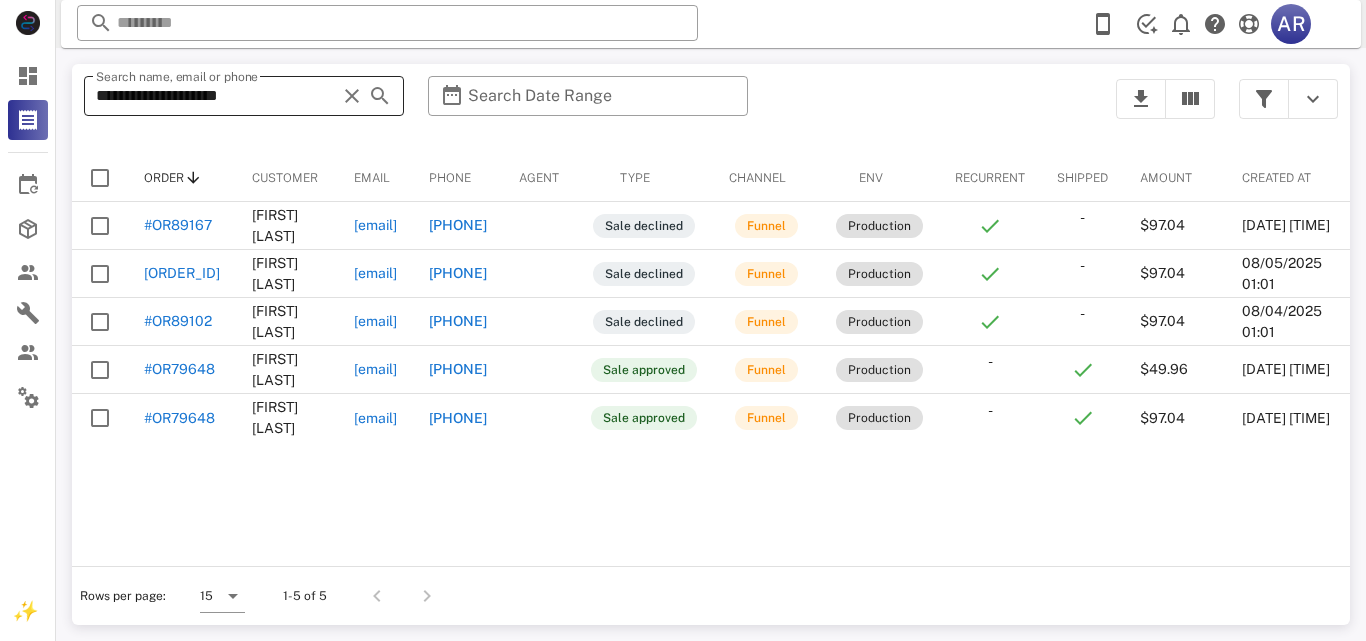 click at bounding box center (352, 96) 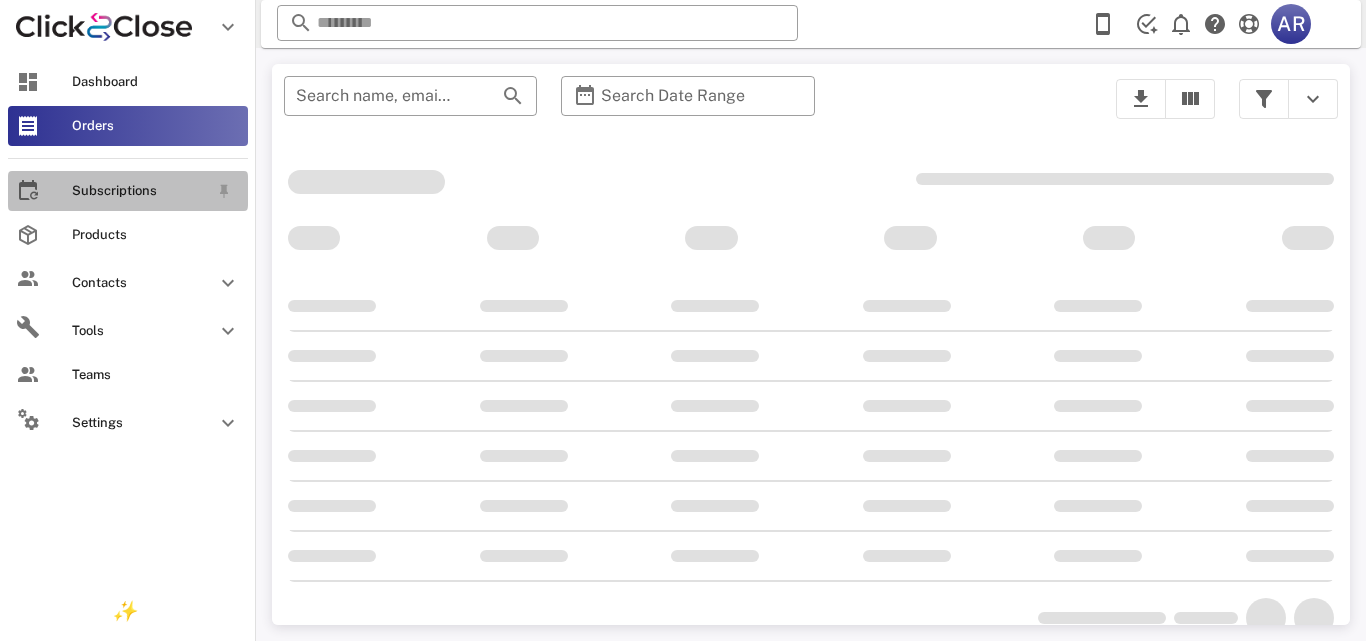 click on "Subscriptions" at bounding box center (140, 191) 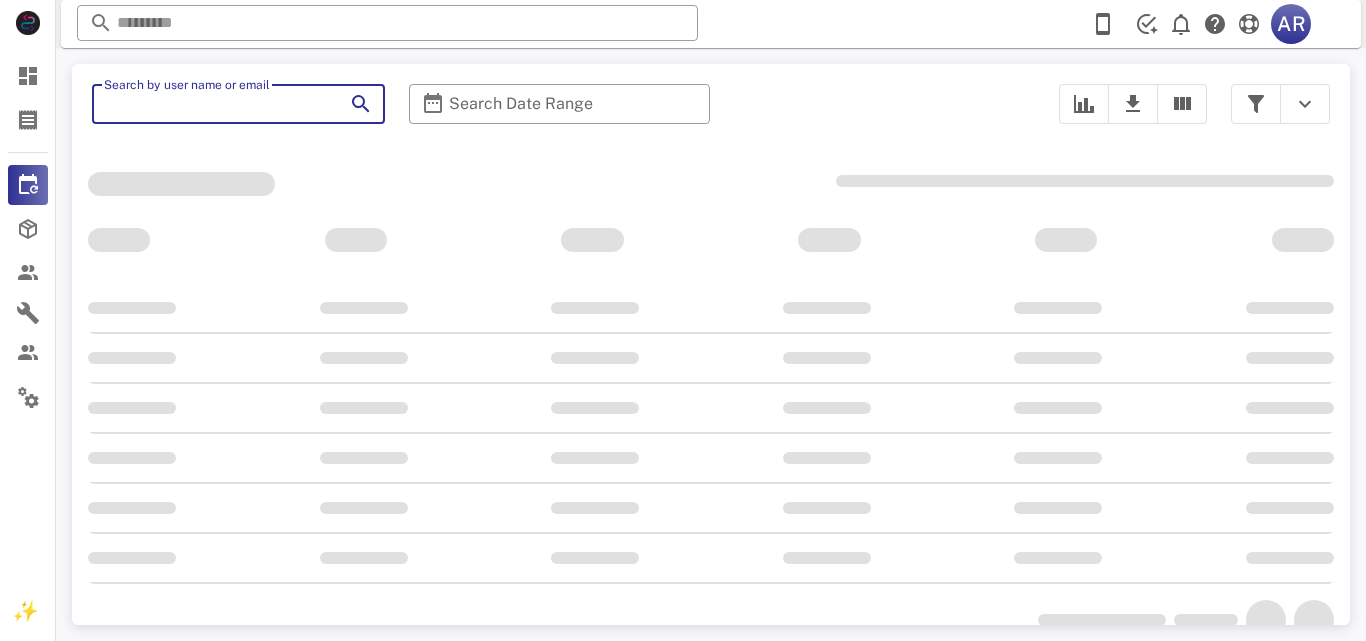 click on "Search by user name or email" at bounding box center [210, 104] 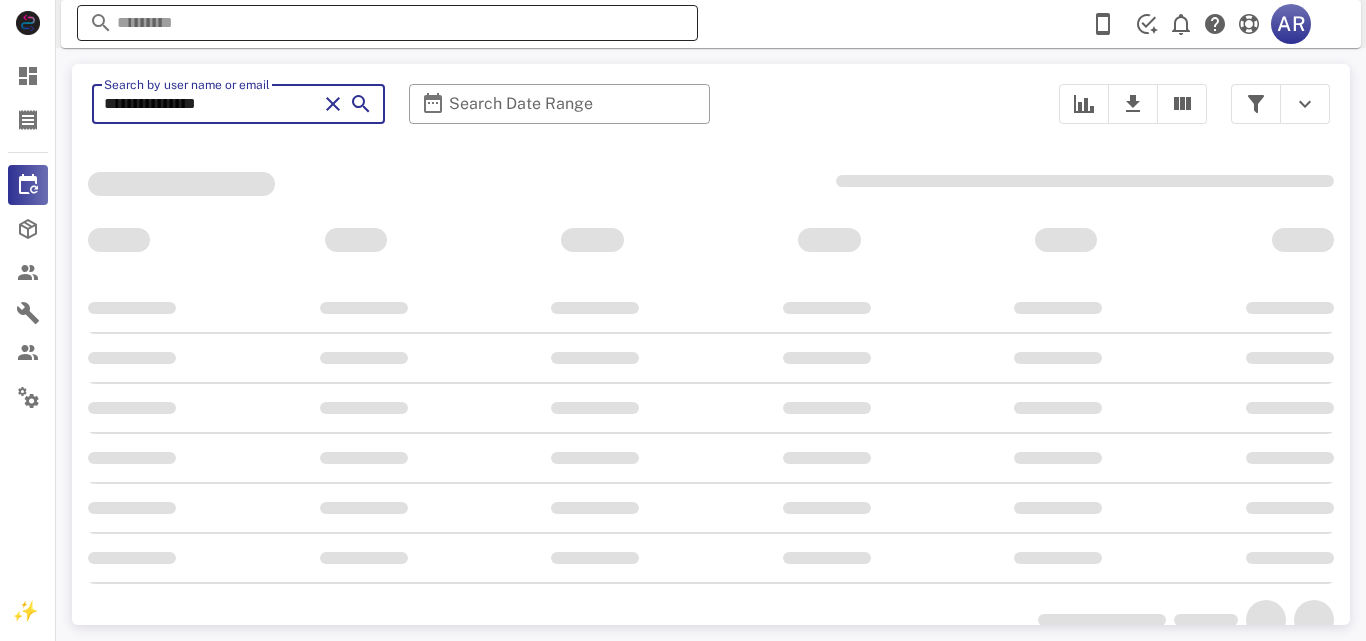 type on "**********" 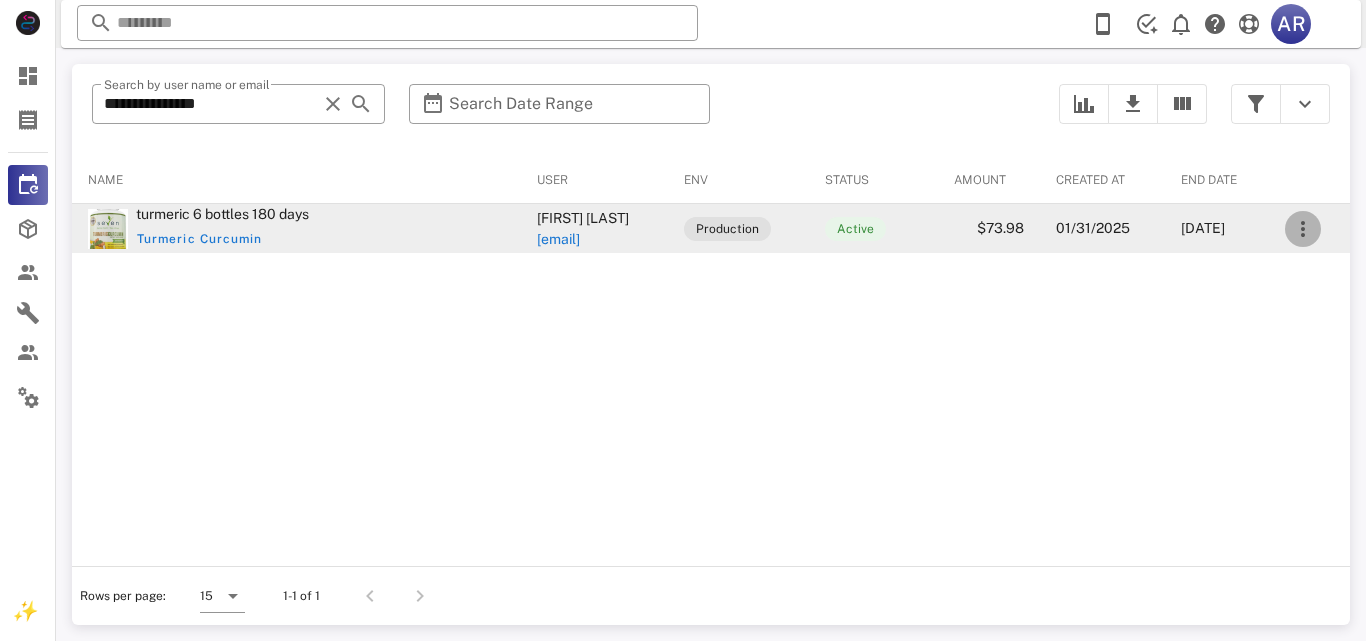 click at bounding box center (1303, 229) 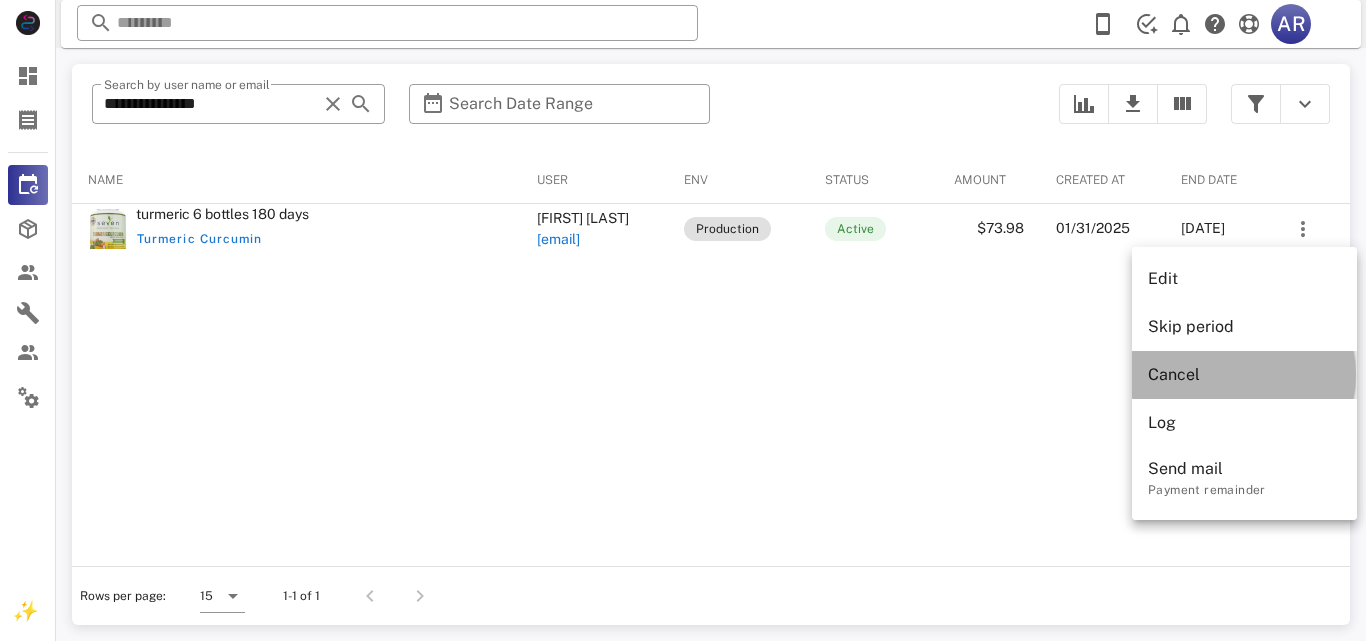 click on "Cancel" at bounding box center [1244, 374] 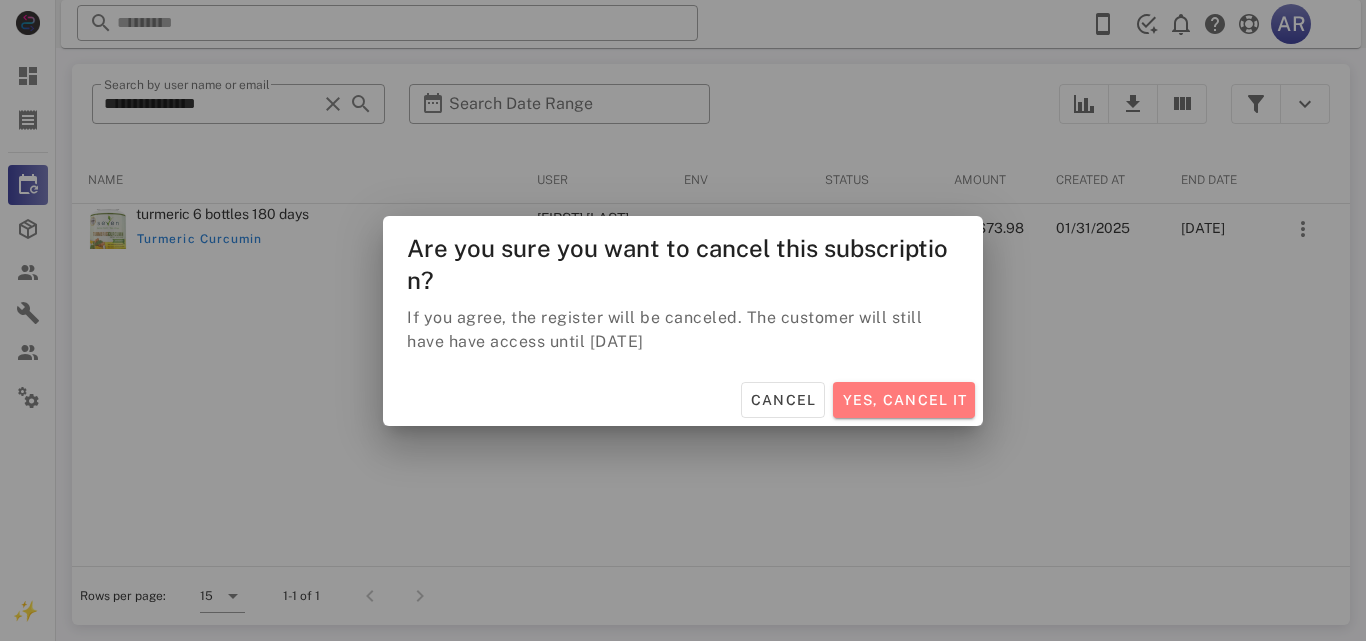 click on "Yes, cancel it" at bounding box center [904, 400] 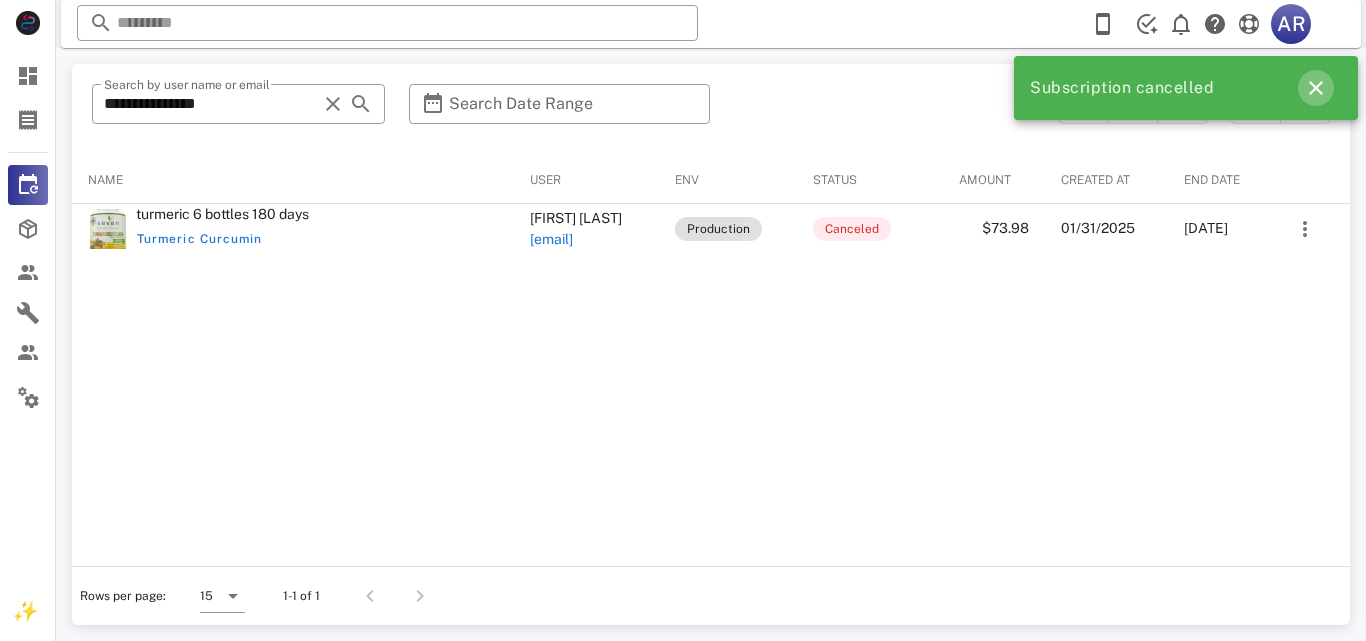 click at bounding box center [1316, 88] 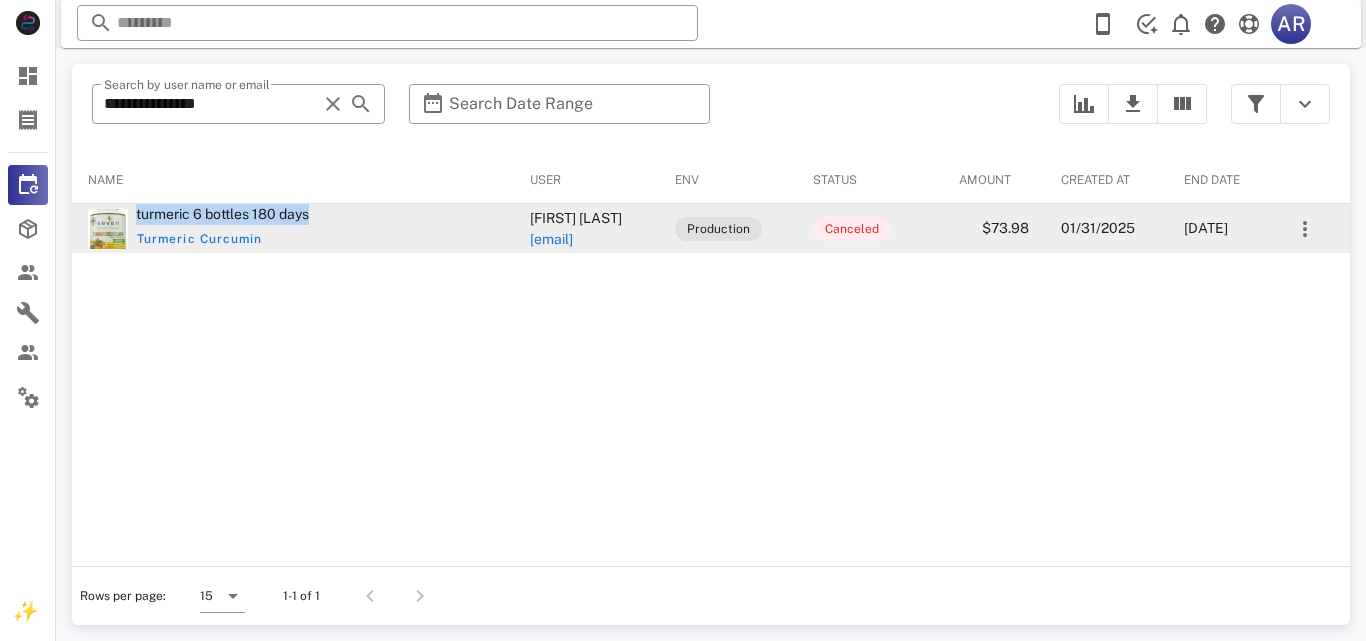 drag, startPoint x: 135, startPoint y: 214, endPoint x: 347, endPoint y: 220, distance: 212.08488 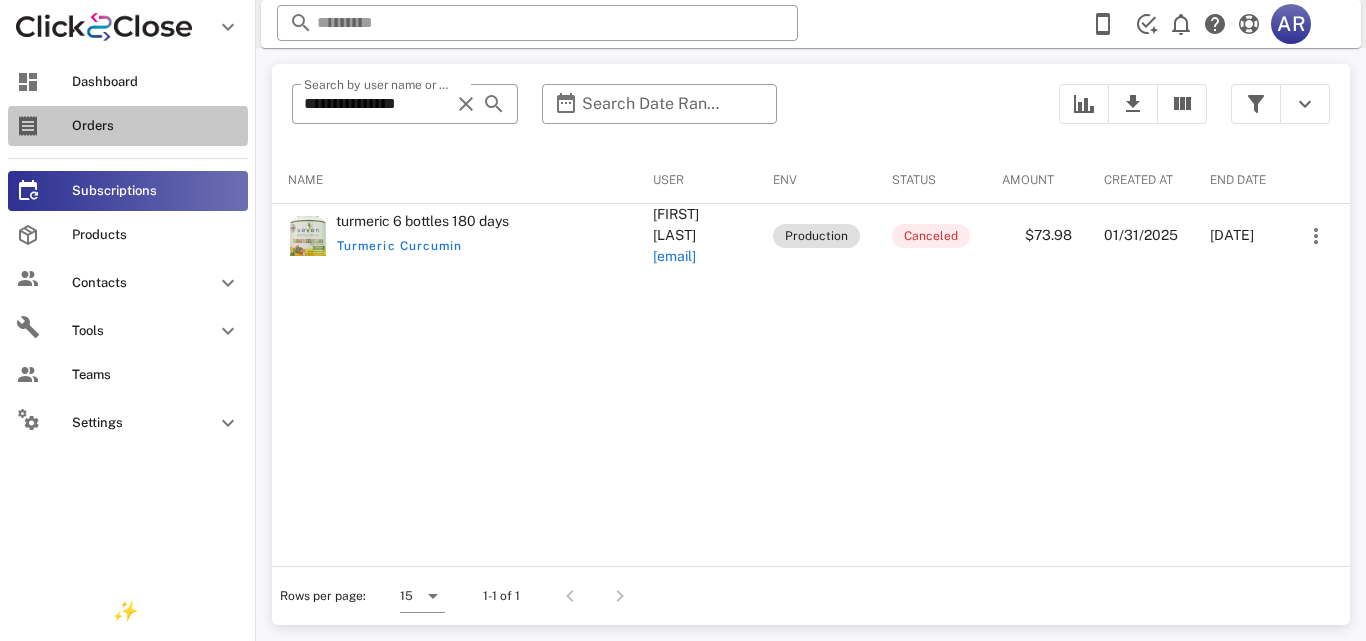 click on "Orders" at bounding box center [128, 126] 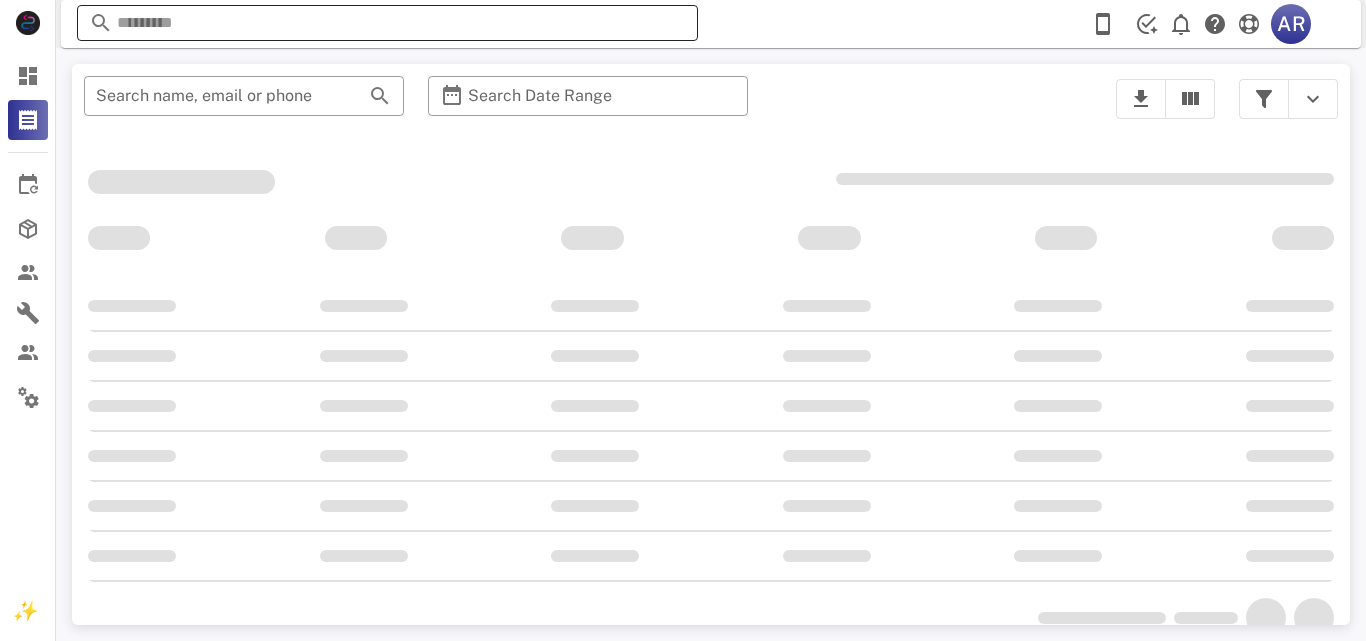 click at bounding box center [387, 23] 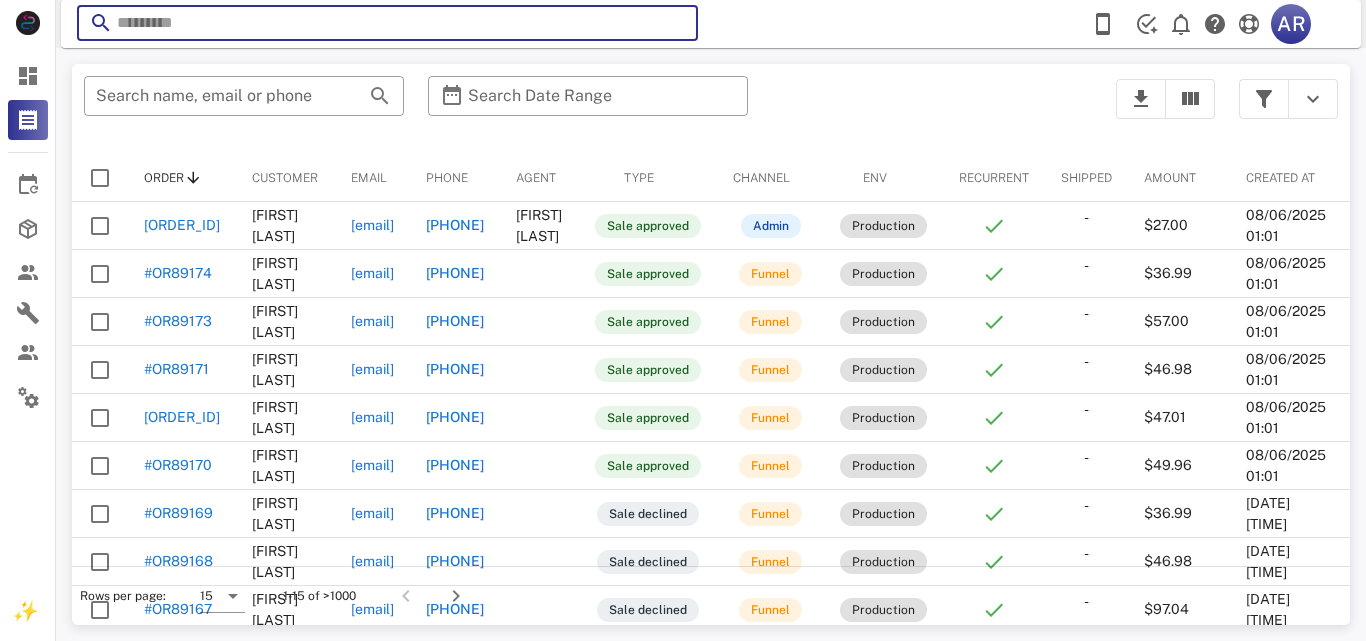 paste on "**********" 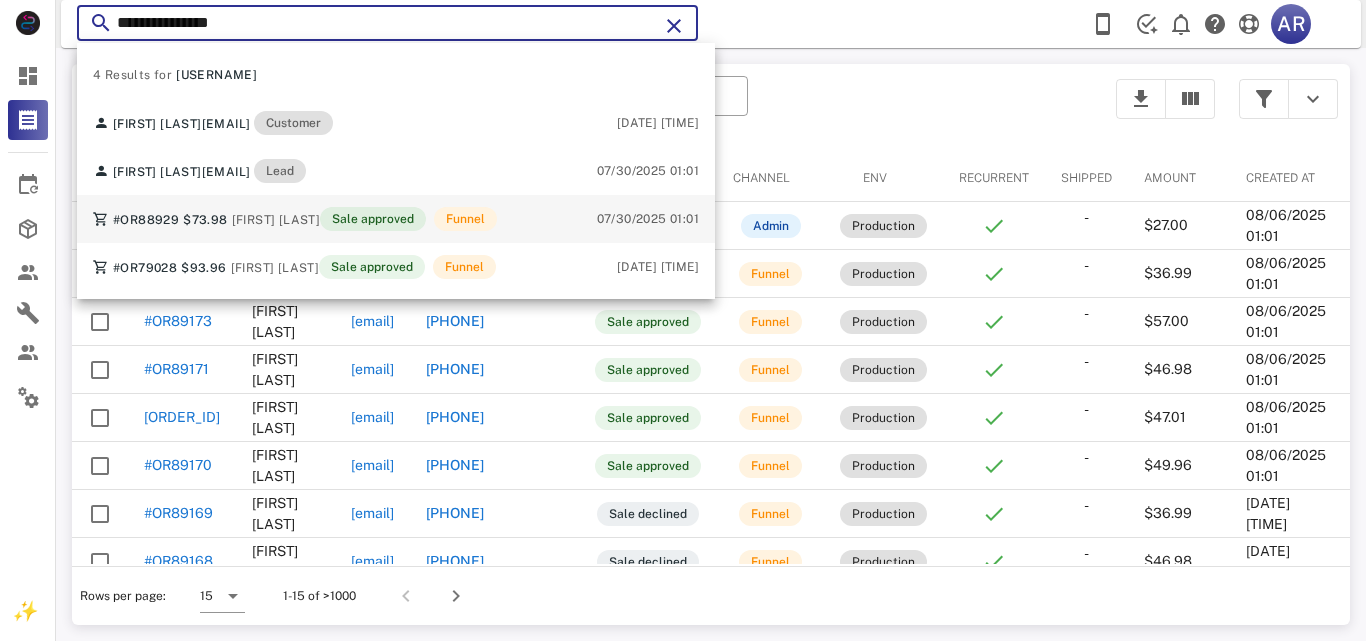type on "**********" 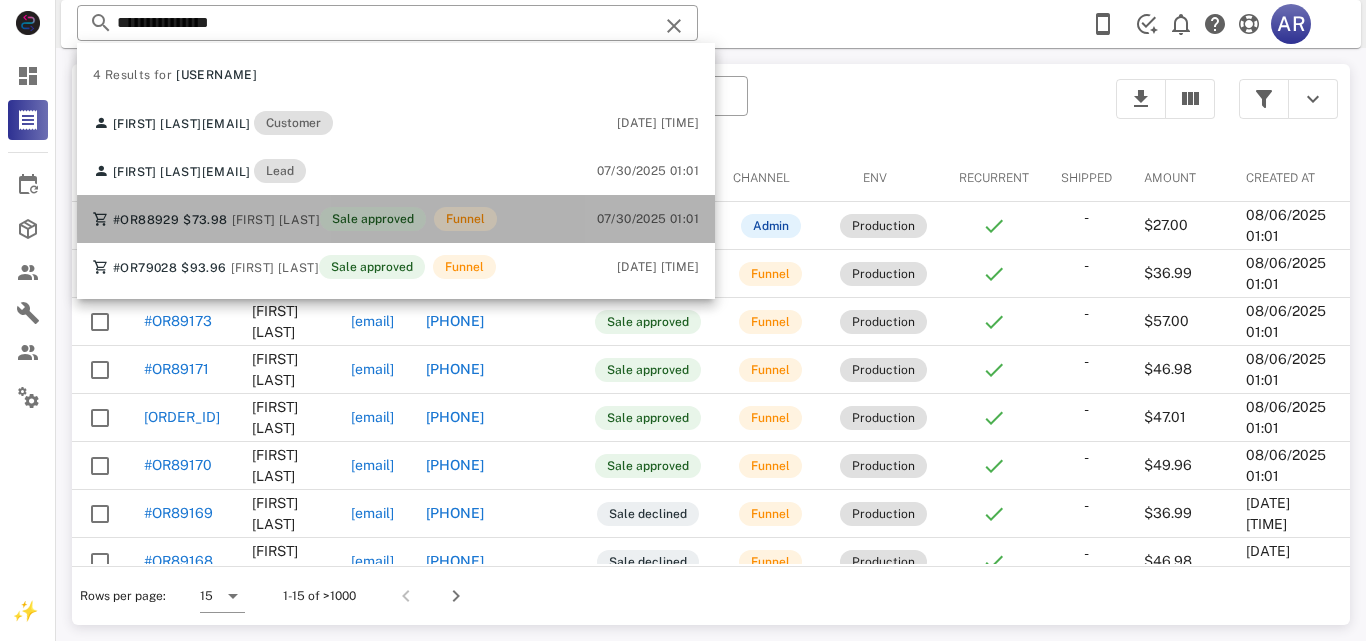 click on "Sale approved" at bounding box center (373, 219) 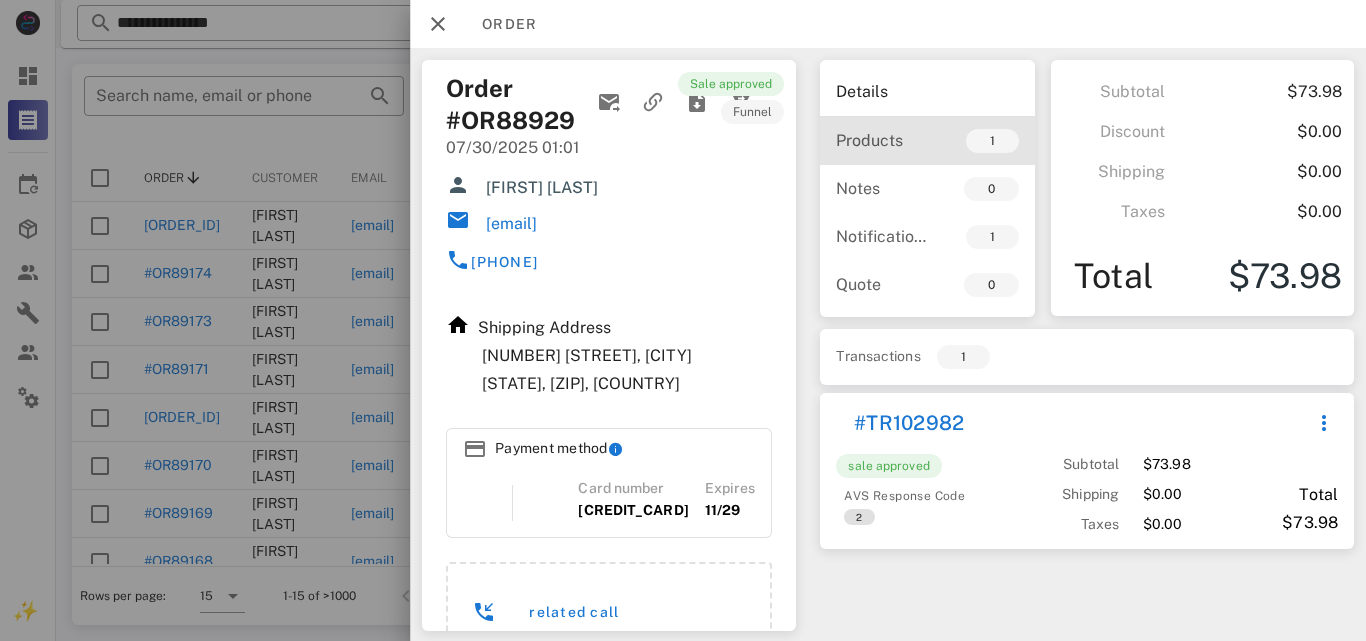 click on "Products" at bounding box center [881, 140] 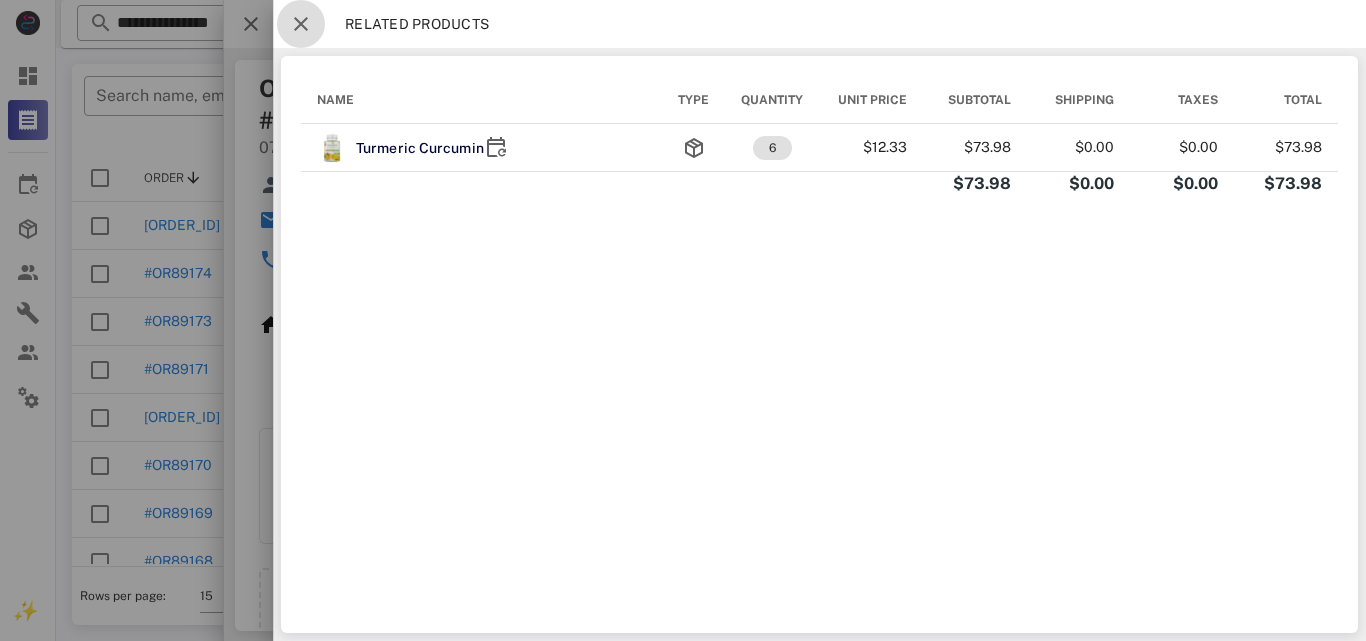 click at bounding box center (301, 24) 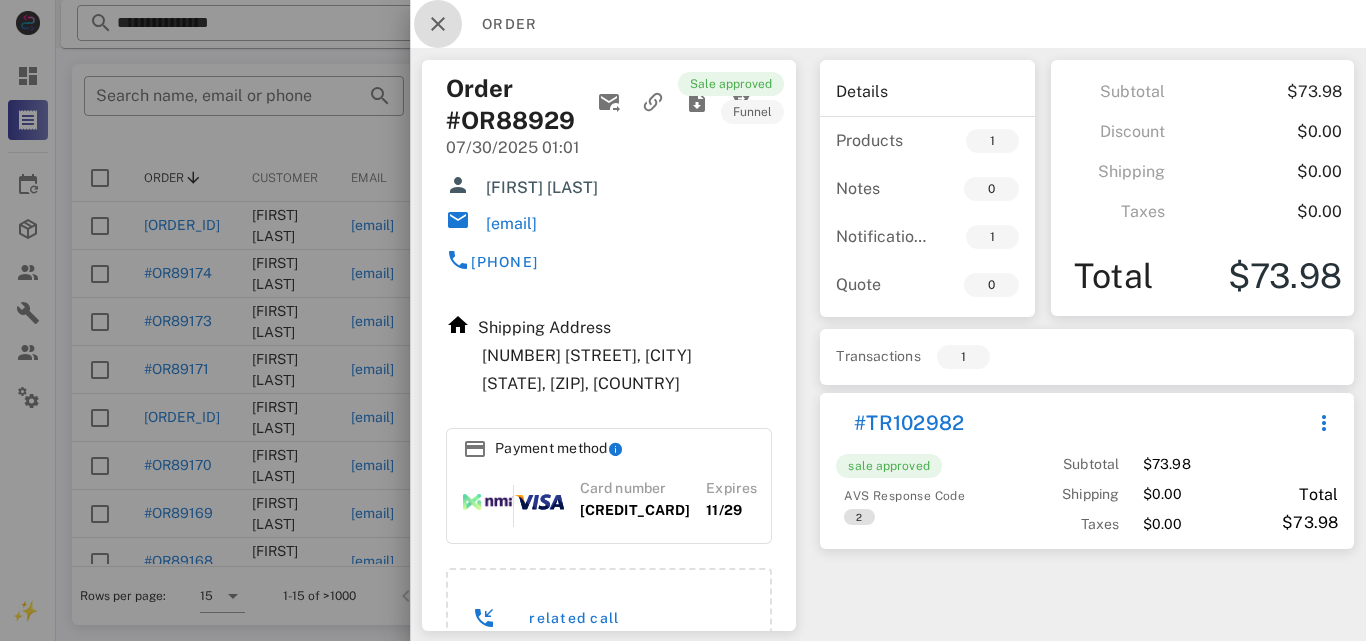 click at bounding box center [438, 24] 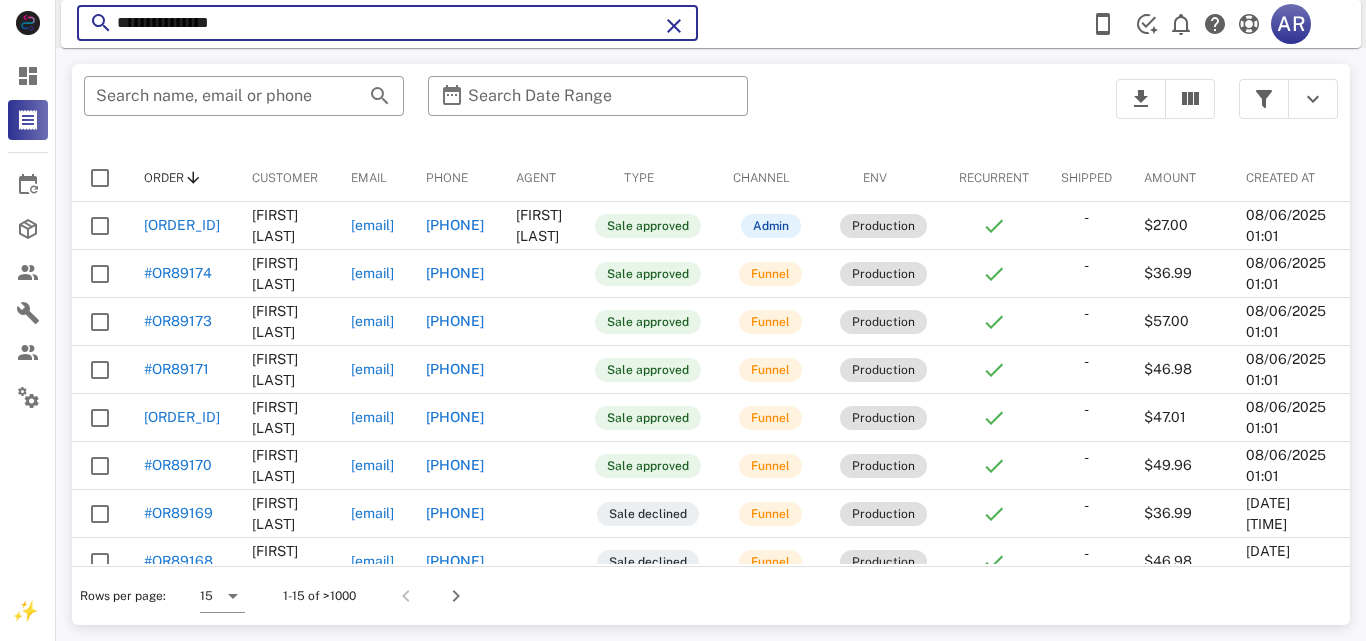 click on "**********" at bounding box center [387, 23] 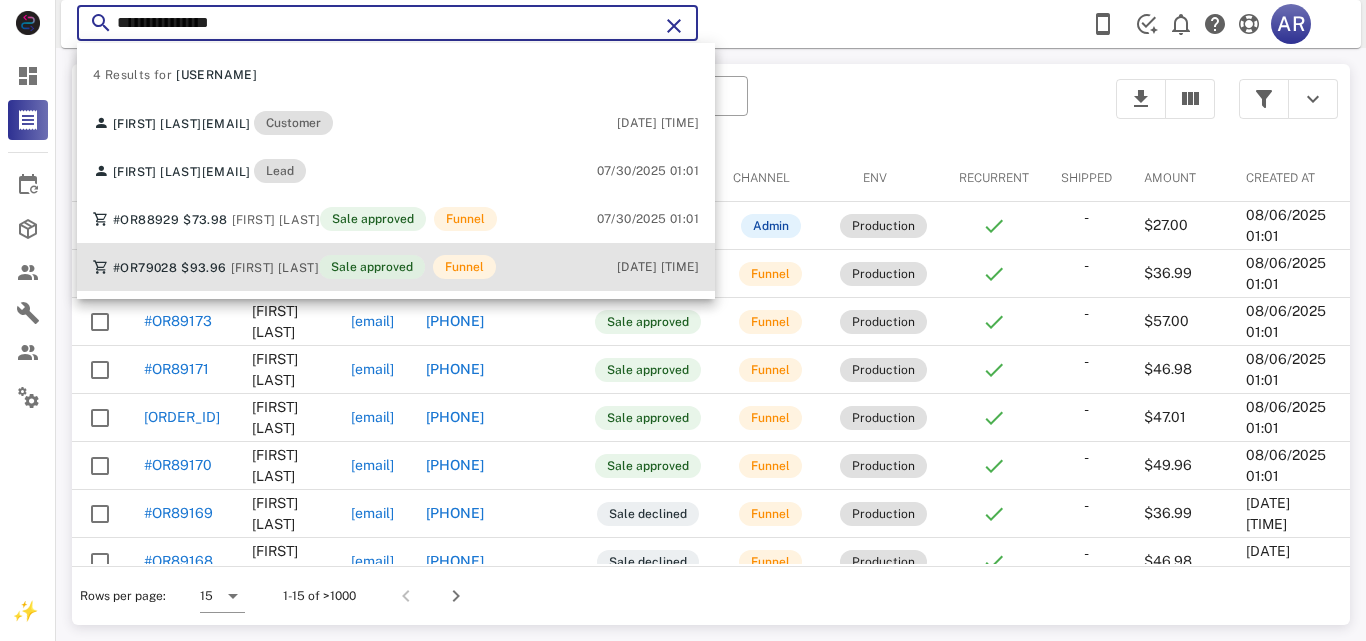 click on "Sale approved" at bounding box center [372, 267] 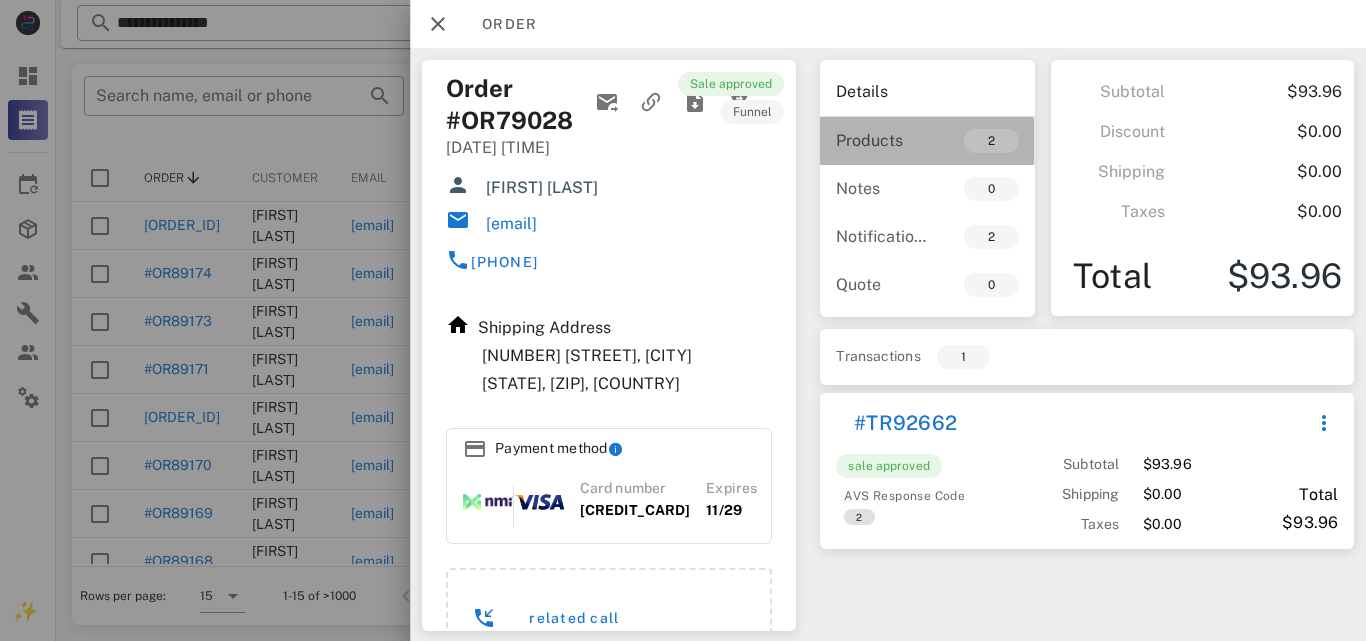 click on "Products" at bounding box center (881, 140) 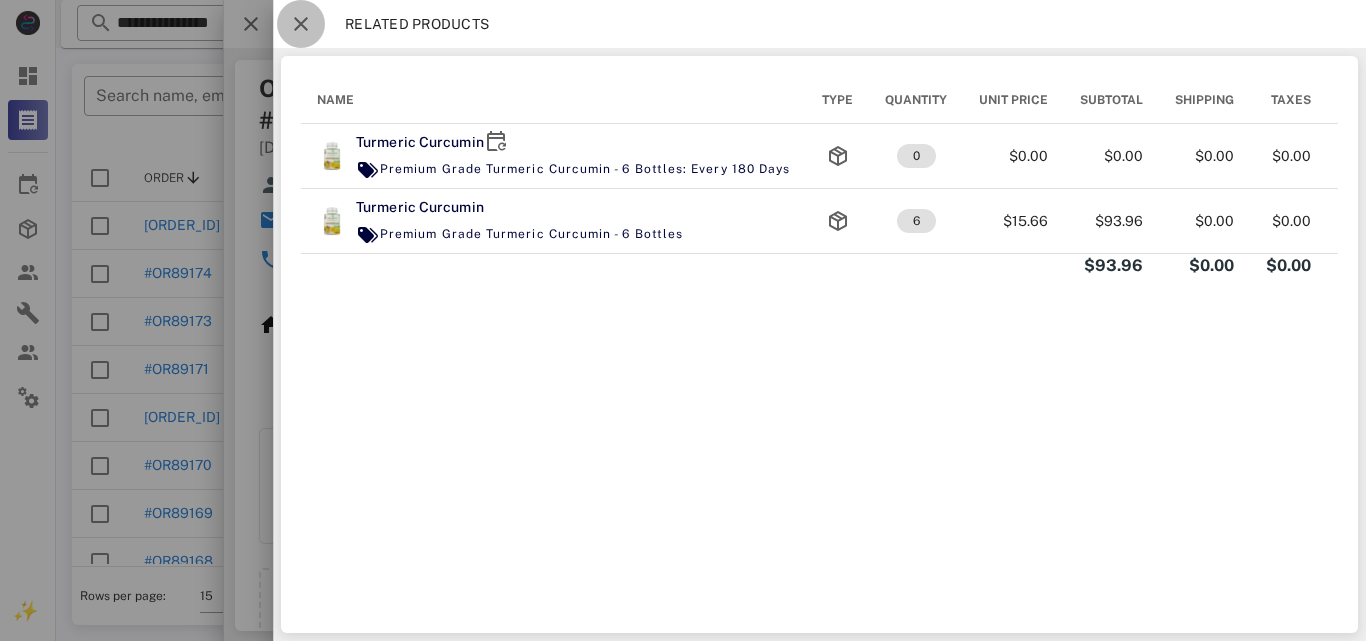 click at bounding box center [301, 24] 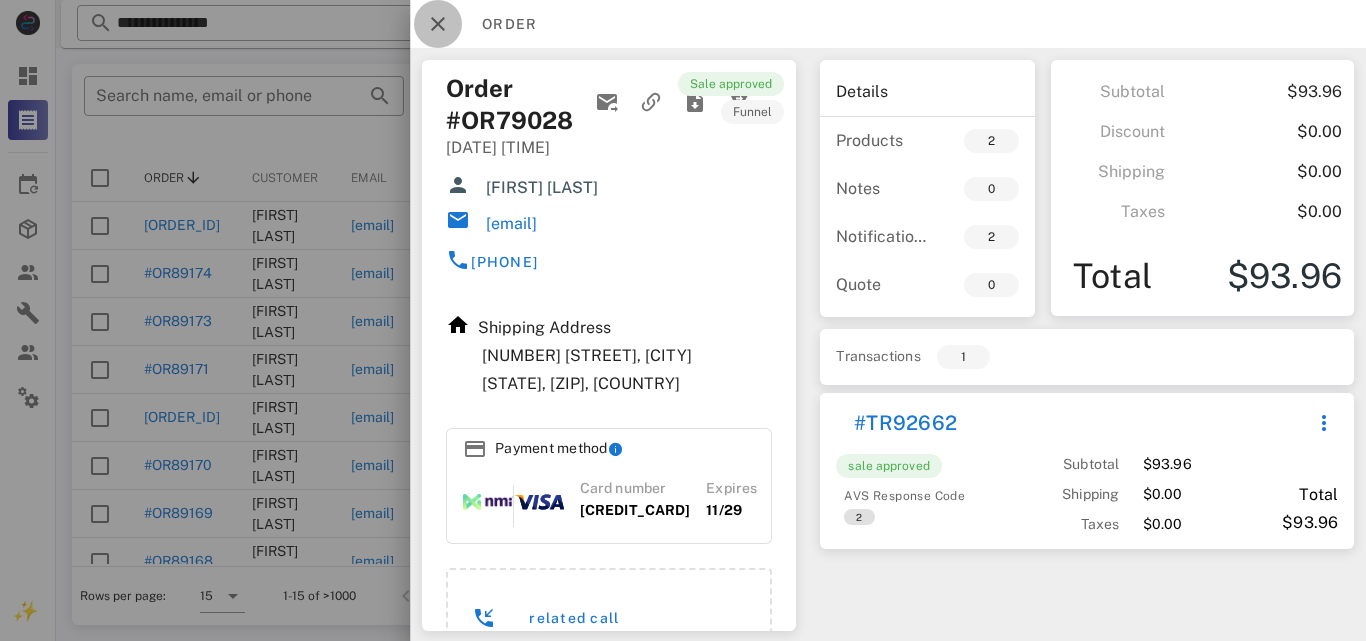 click at bounding box center (438, 24) 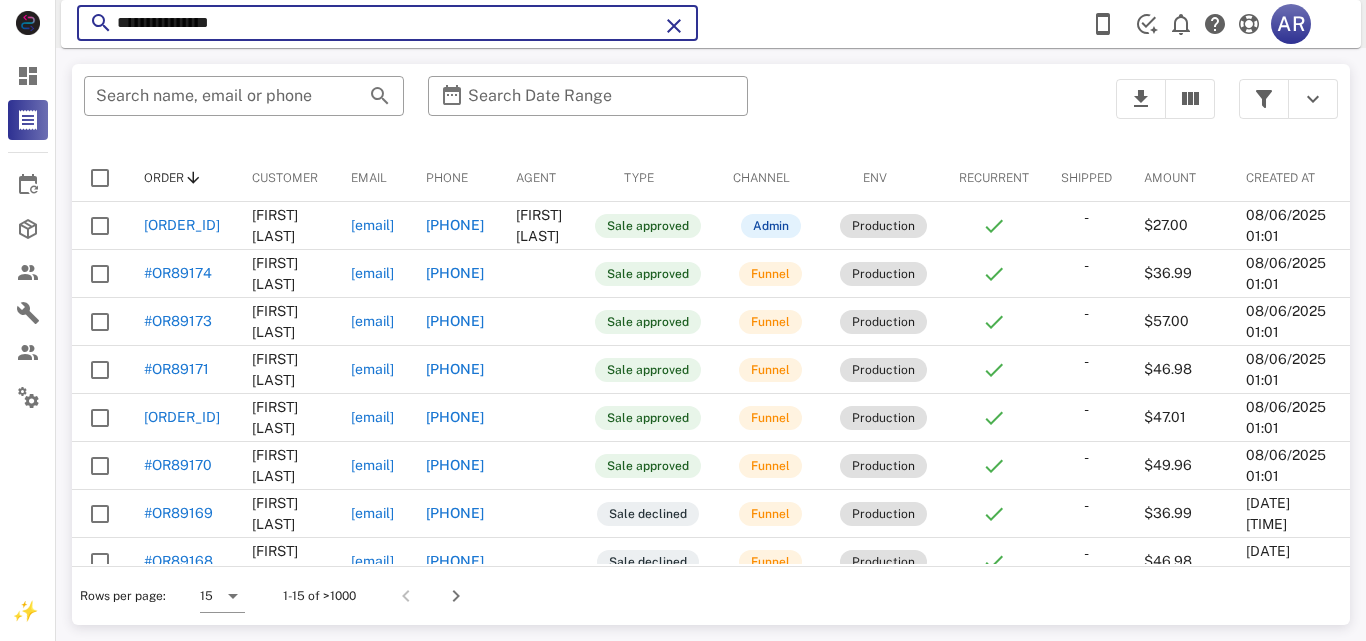 click on "**********" at bounding box center [387, 23] 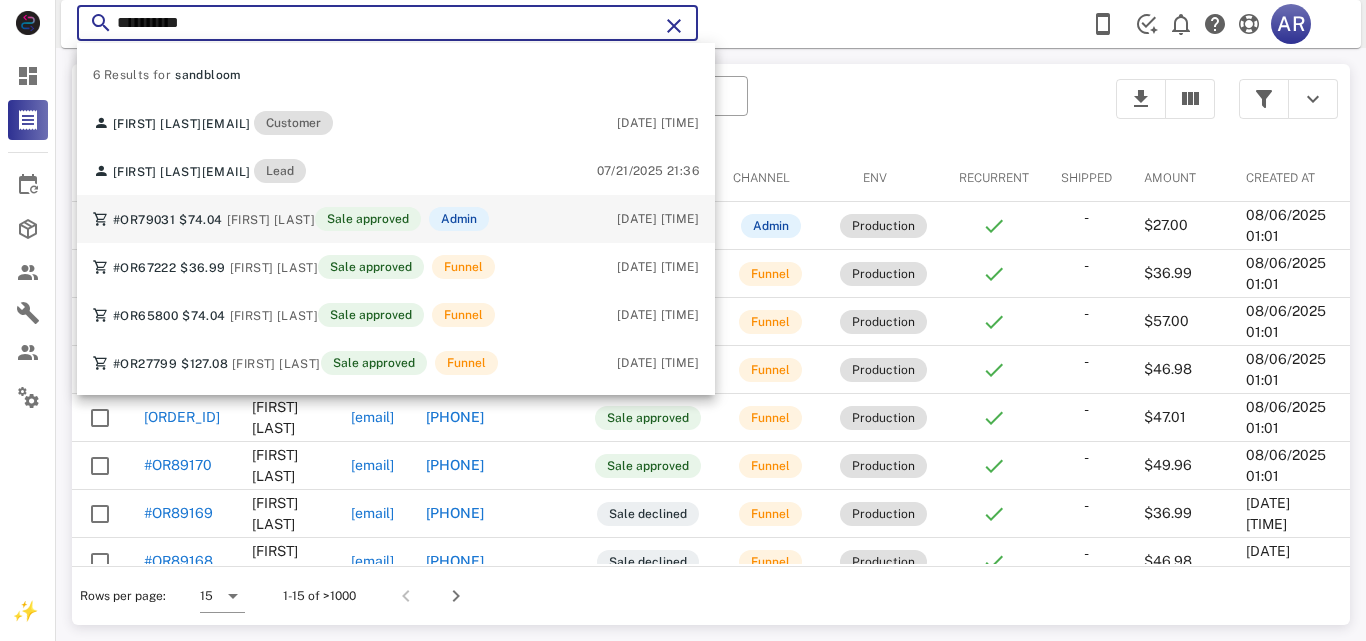 type on "*********" 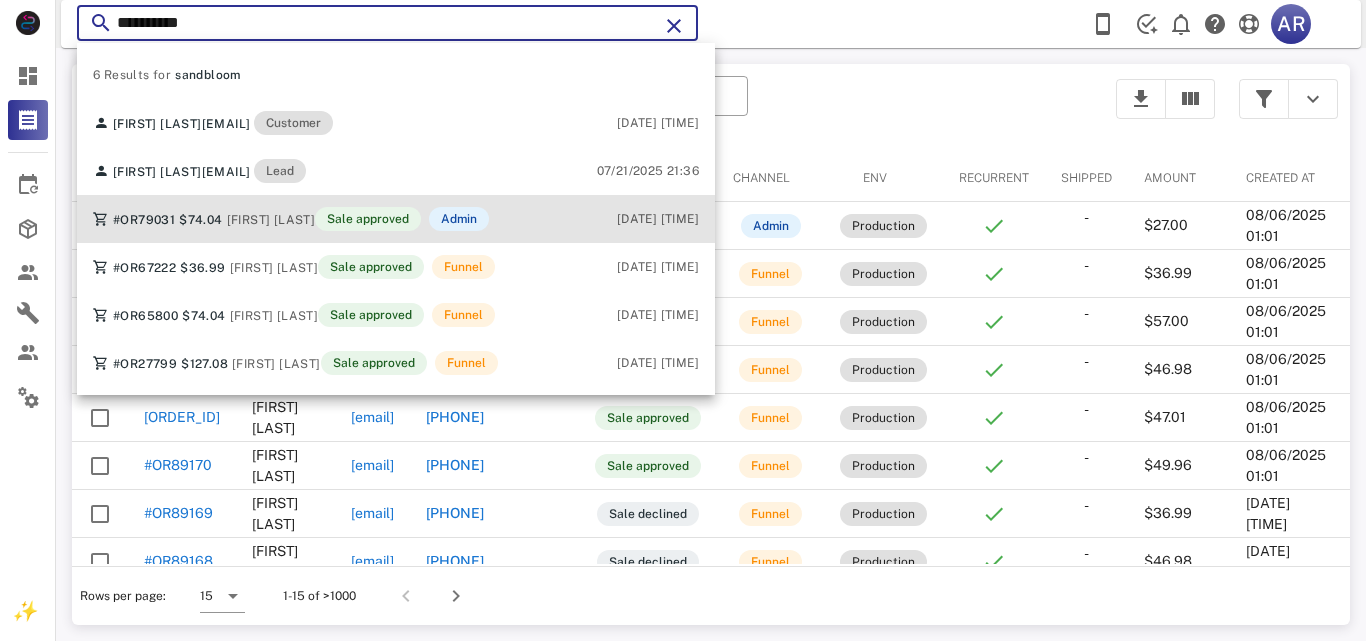 click on "#OR79031   $74.04   [FIRST] [LAST]   Sale approved   Admin   [DATE] [TIME]" at bounding box center (396, 219) 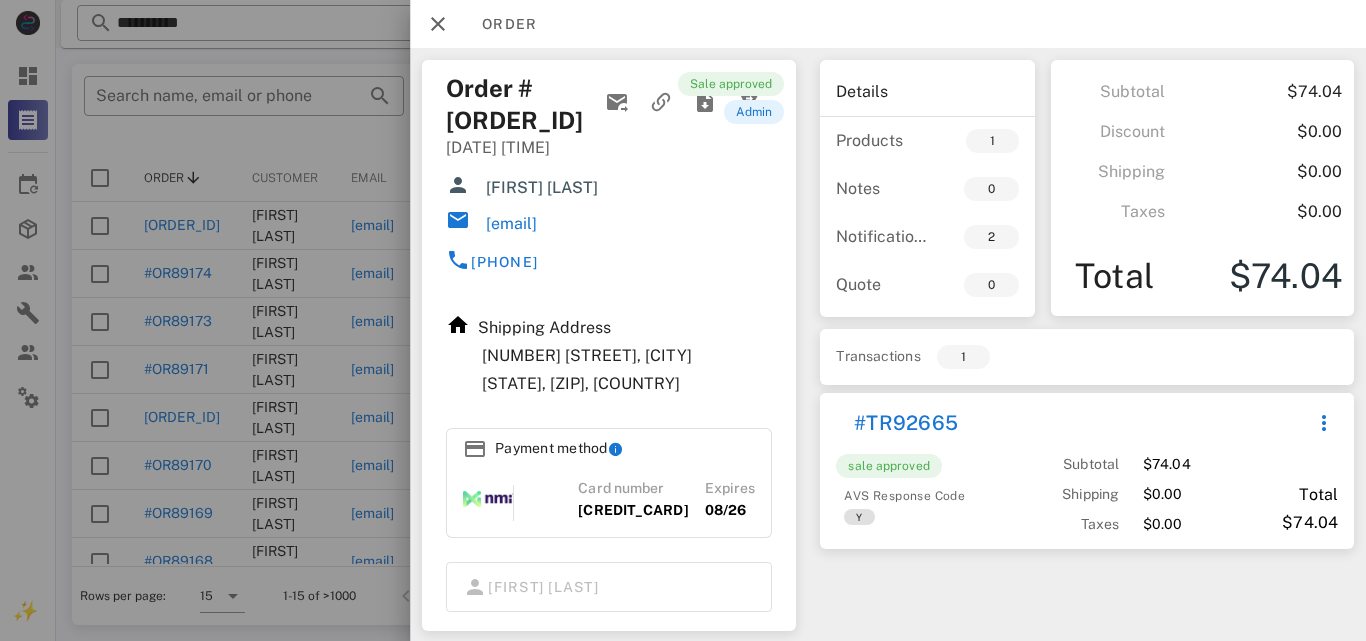 drag, startPoint x: 488, startPoint y: 185, endPoint x: 648, endPoint y: 185, distance: 160 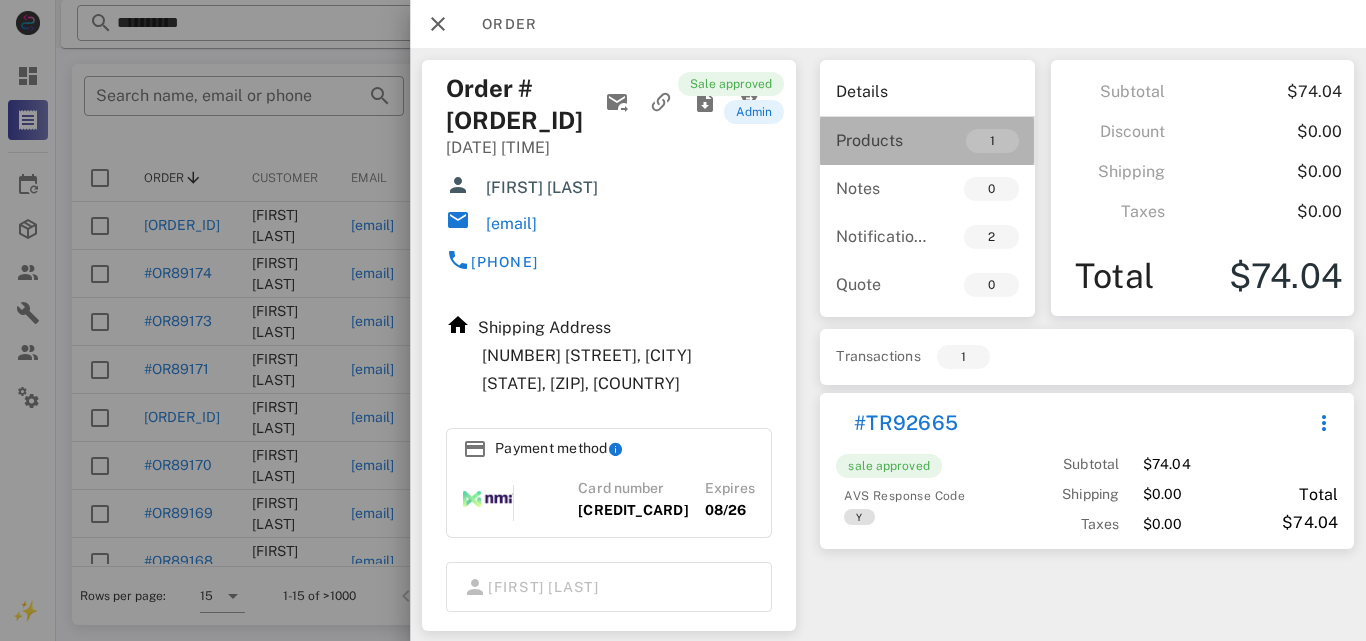 click on "Products" at bounding box center [881, 140] 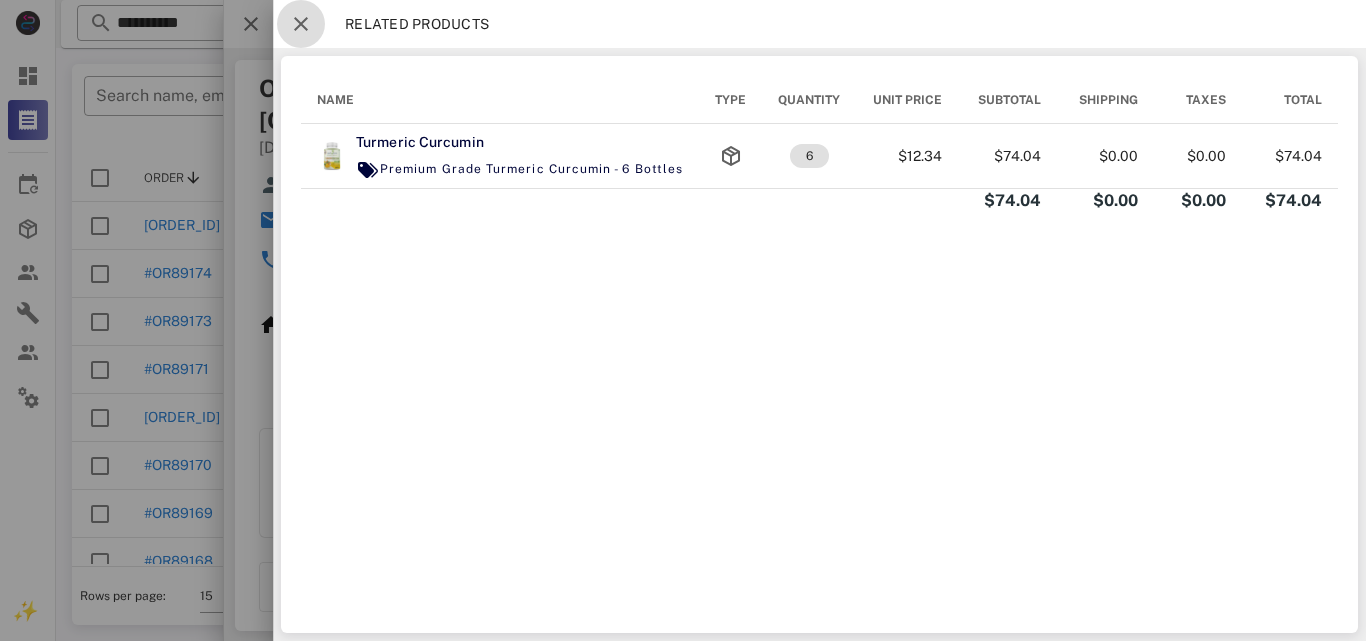 click at bounding box center (301, 24) 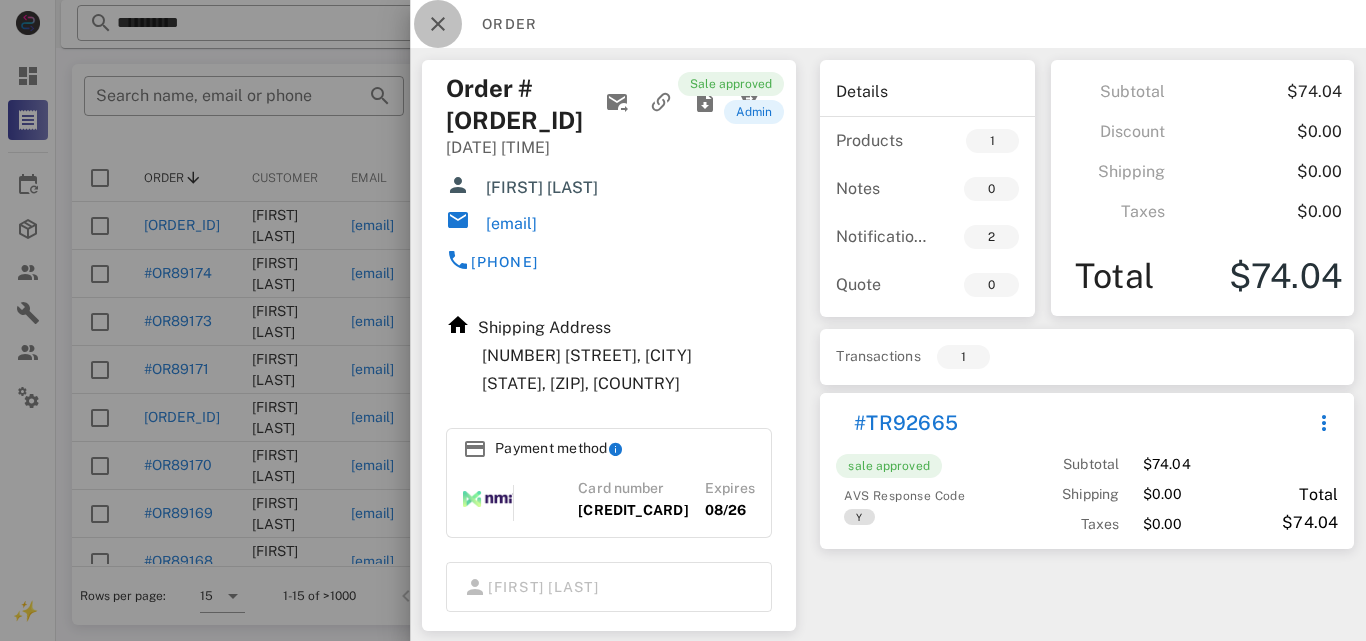 click at bounding box center (438, 24) 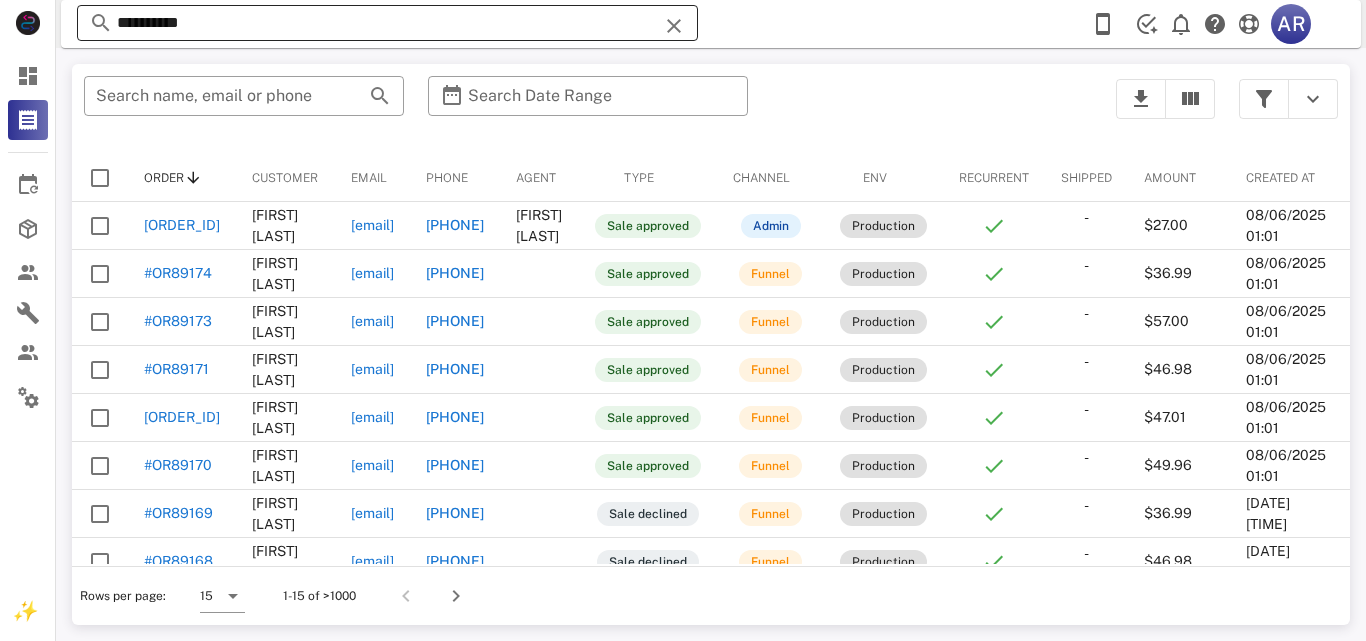 click on "*********" at bounding box center (387, 23) 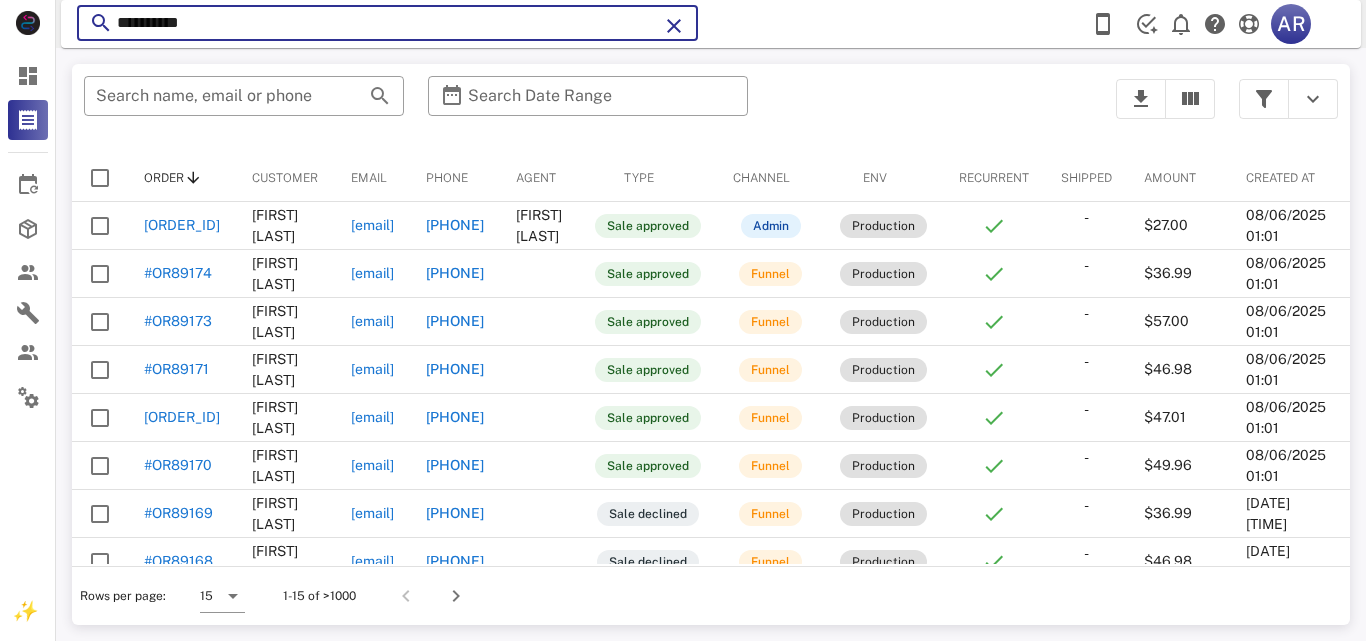 click on "*********" at bounding box center [387, 23] 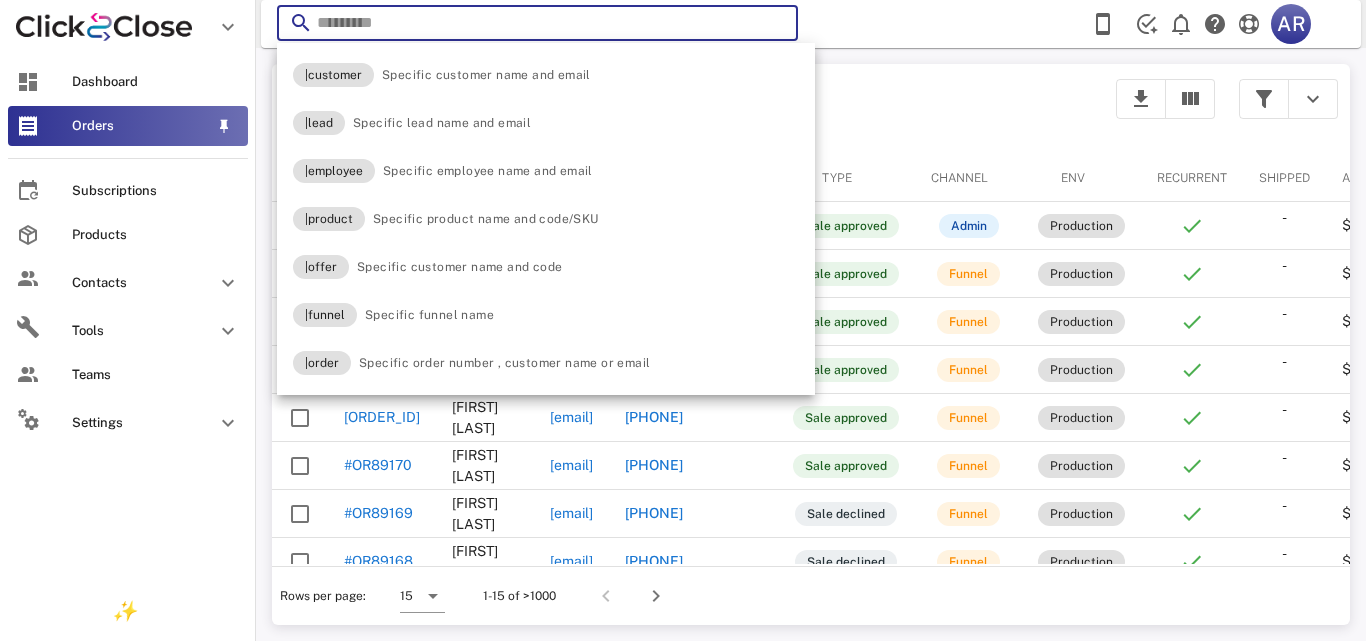 type 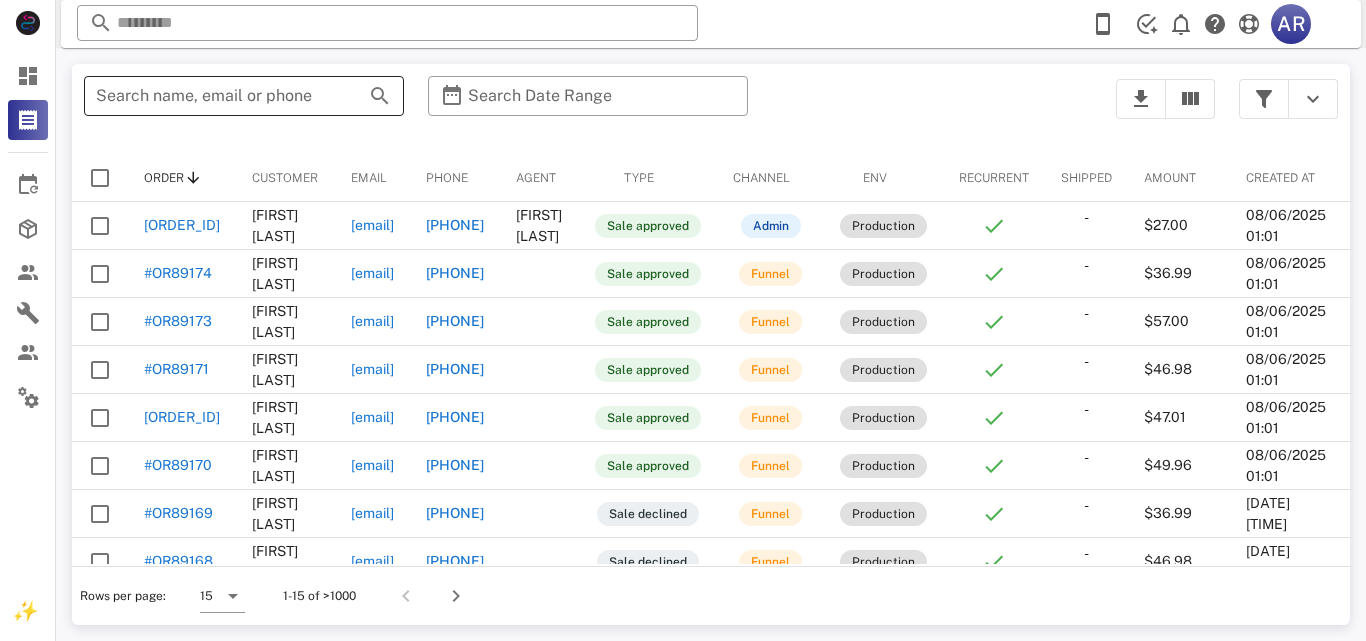 click on "Search name, email or phone" at bounding box center (216, 96) 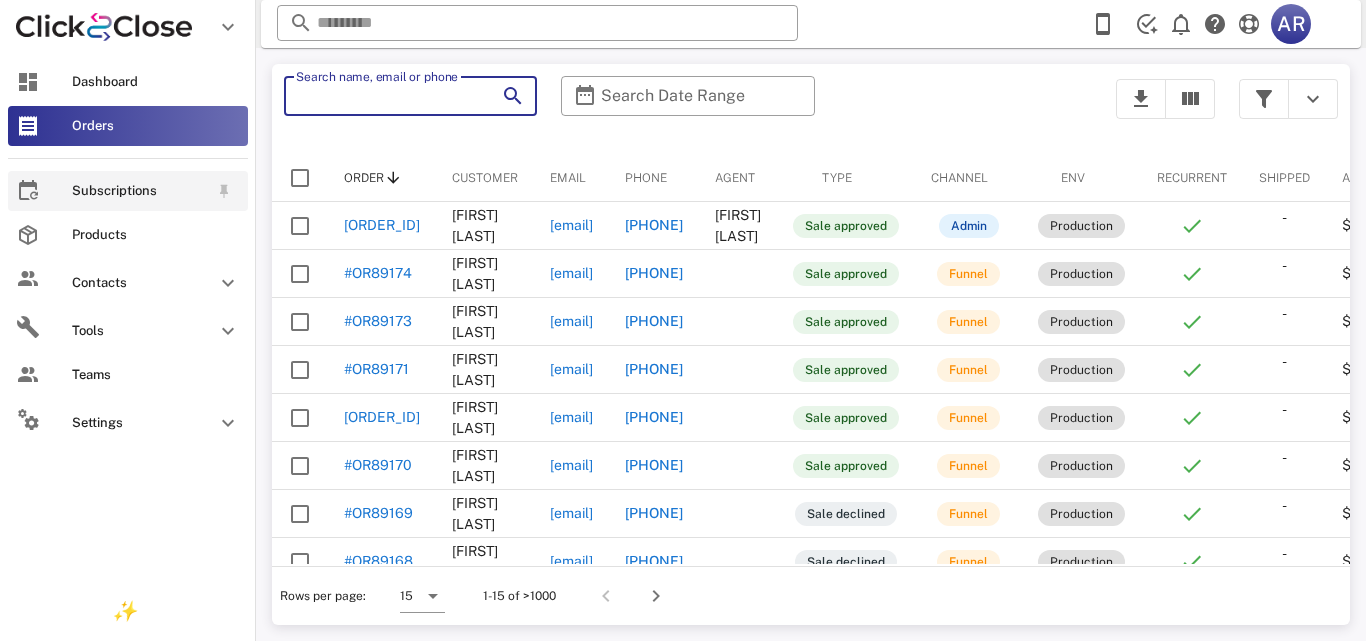 click on "Subscriptions" at bounding box center (128, 191) 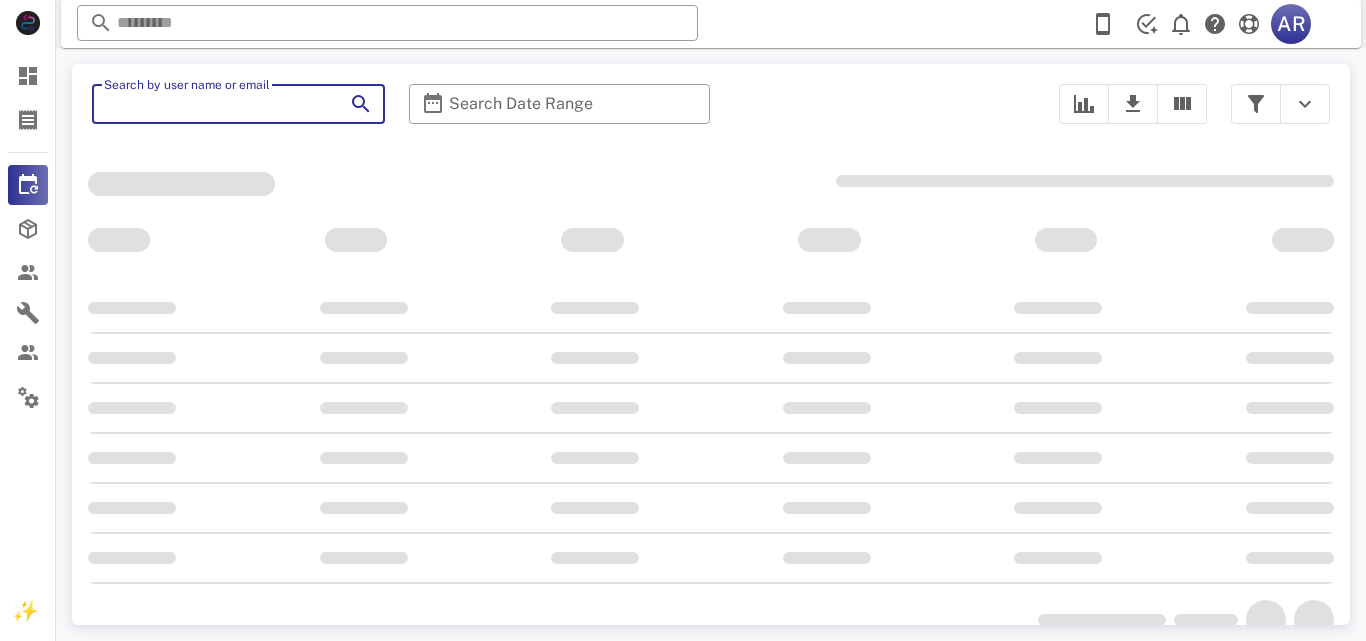 click on "Search by user name or email" at bounding box center [210, 104] 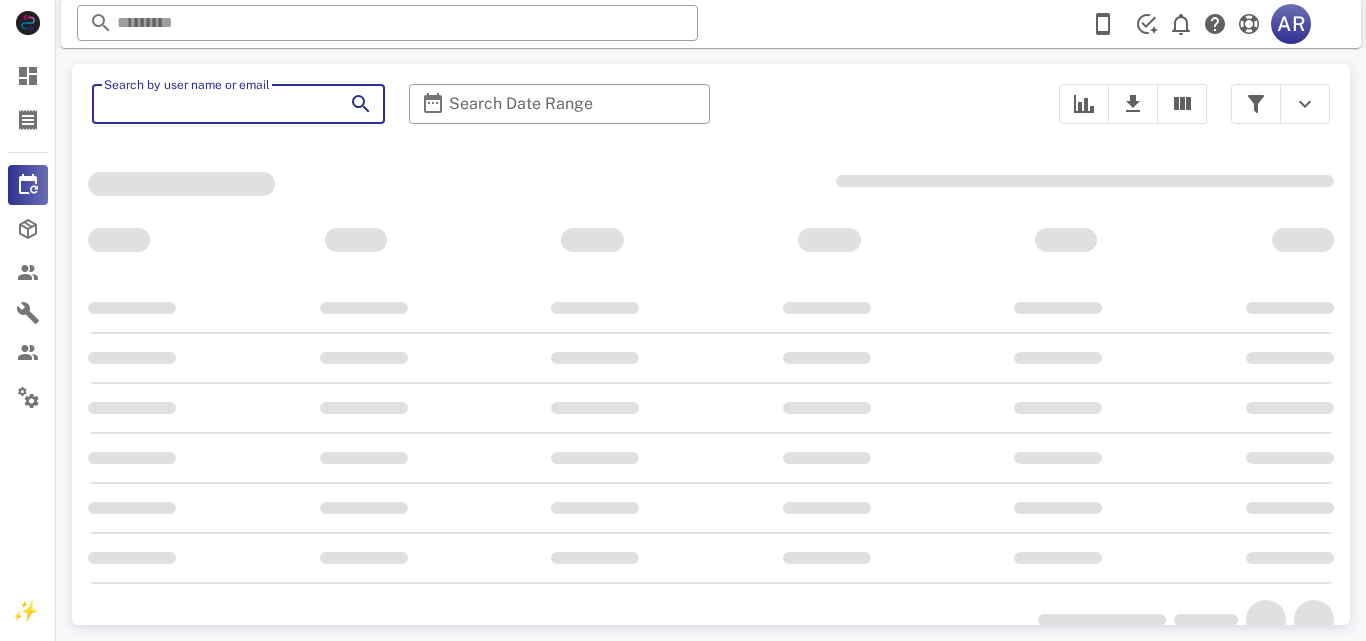 paste on "**********" 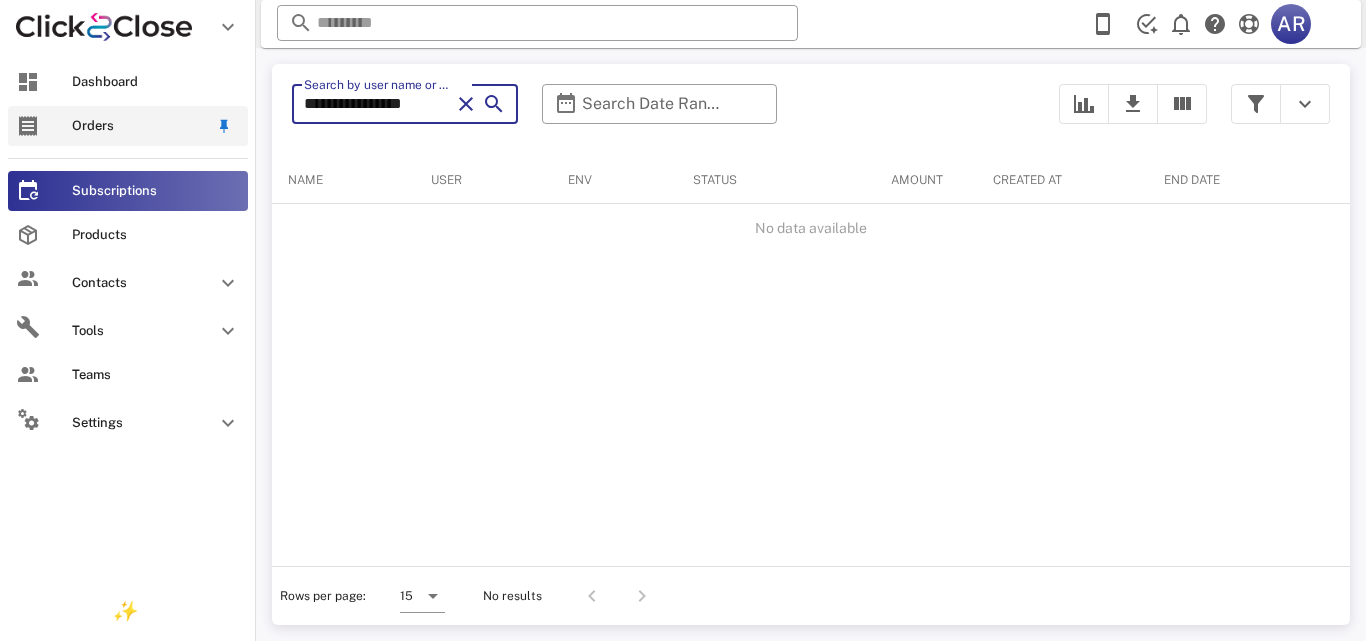 type on "**********" 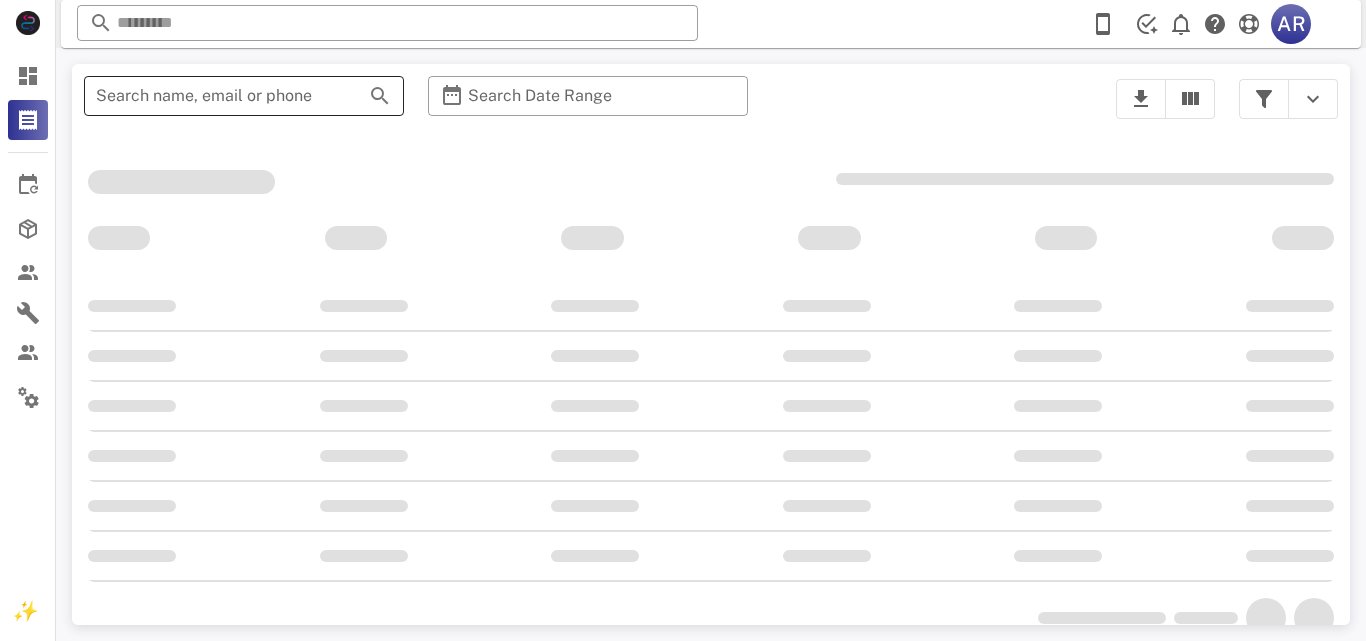 click on "Search name, email or phone" at bounding box center [216, 96] 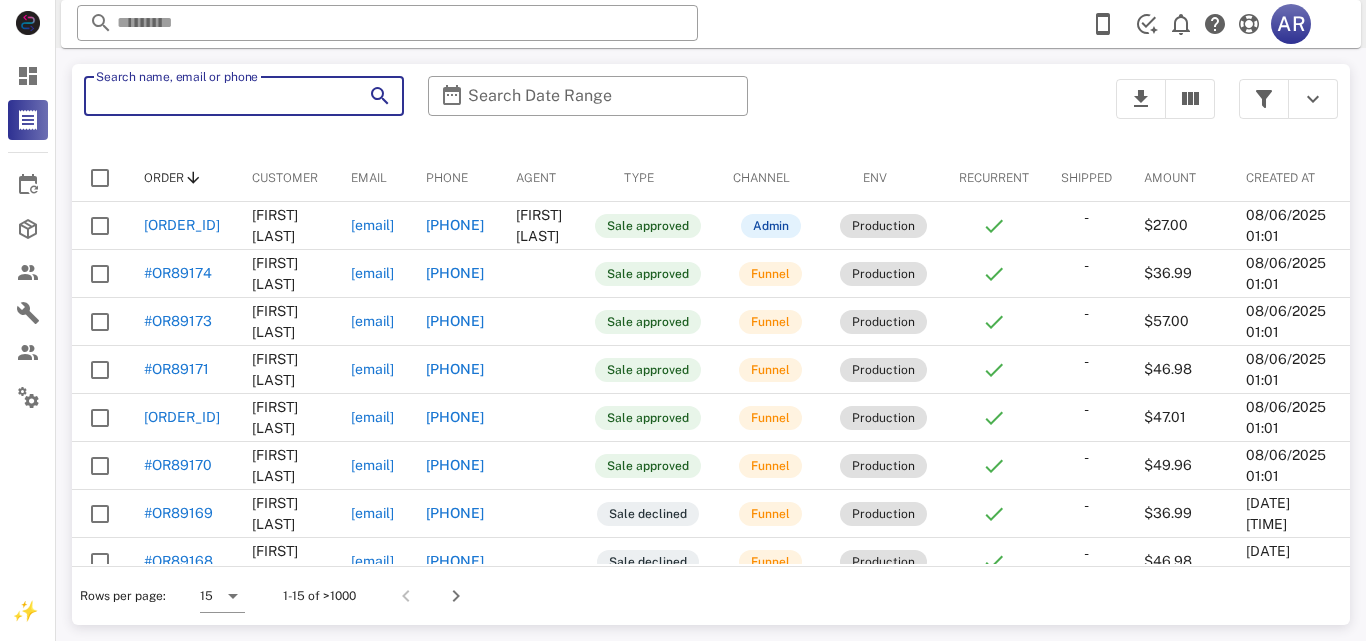 paste on "**********" 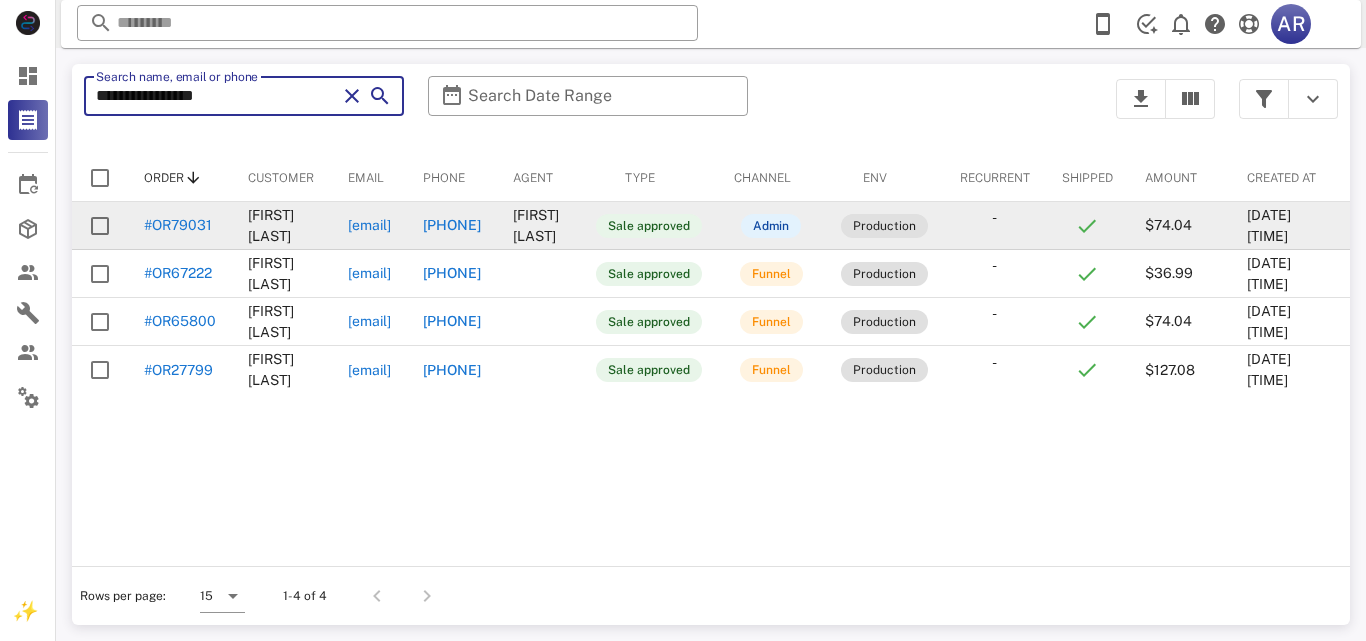 type on "**********" 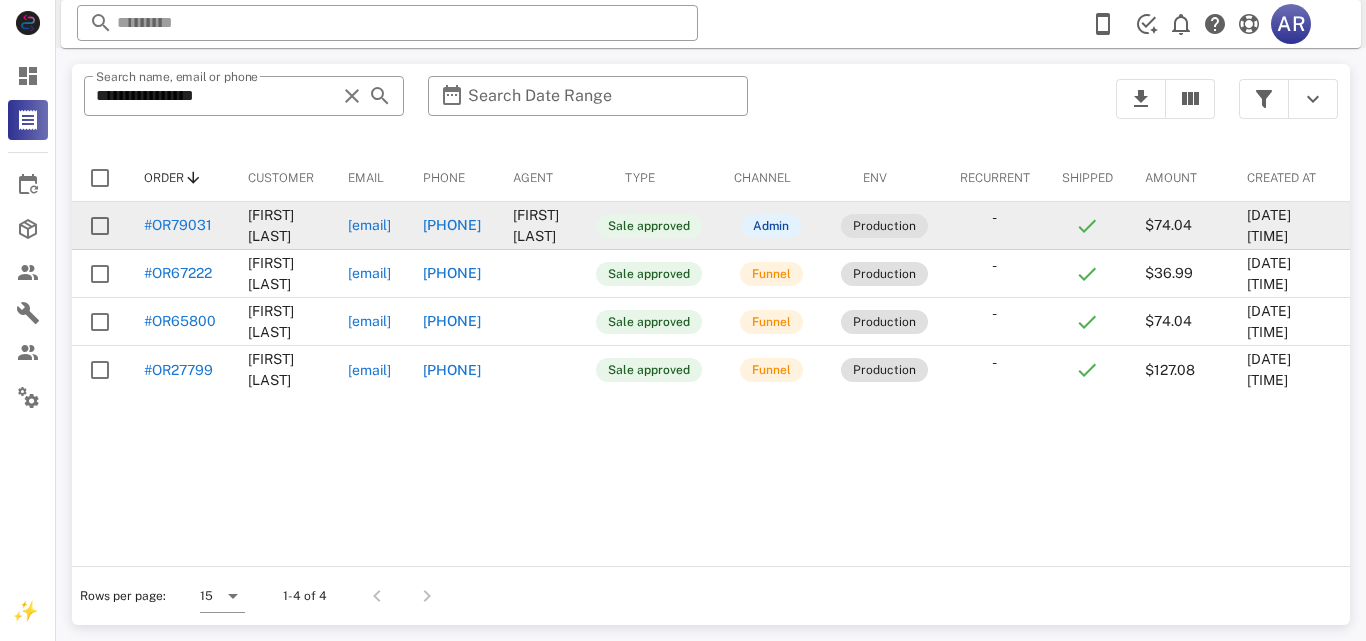 click on "[EMAIL]" at bounding box center (369, 225) 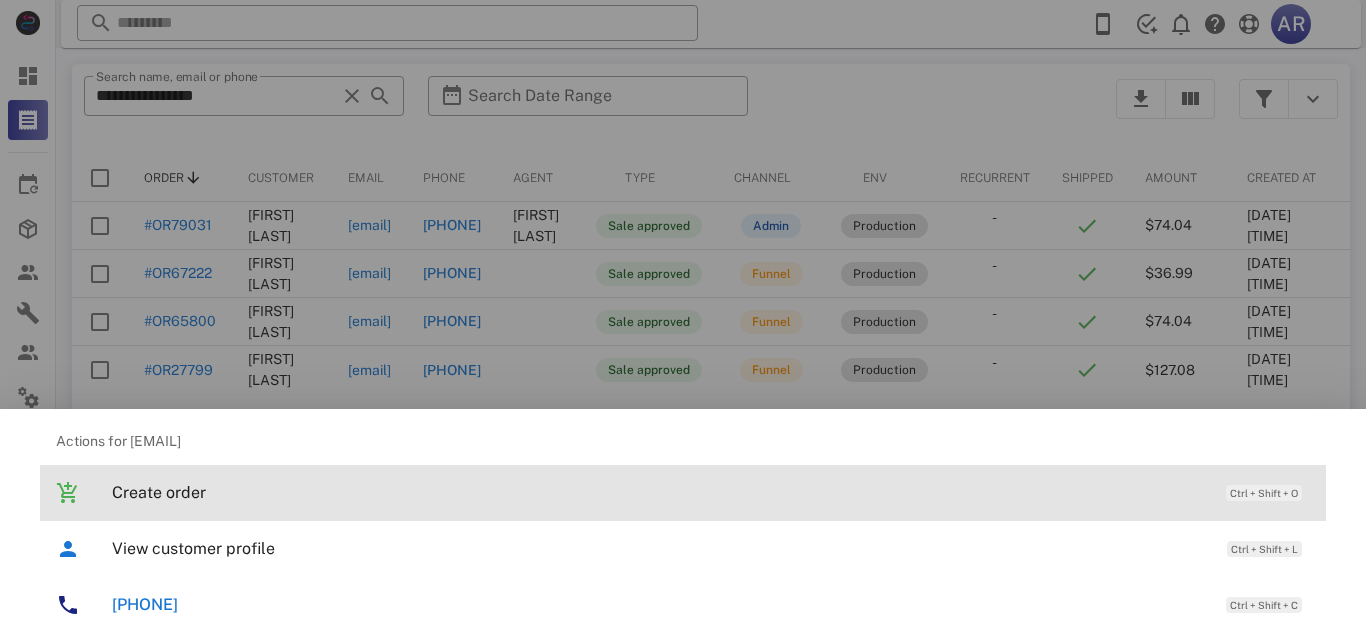 click on "Create order" at bounding box center [659, 492] 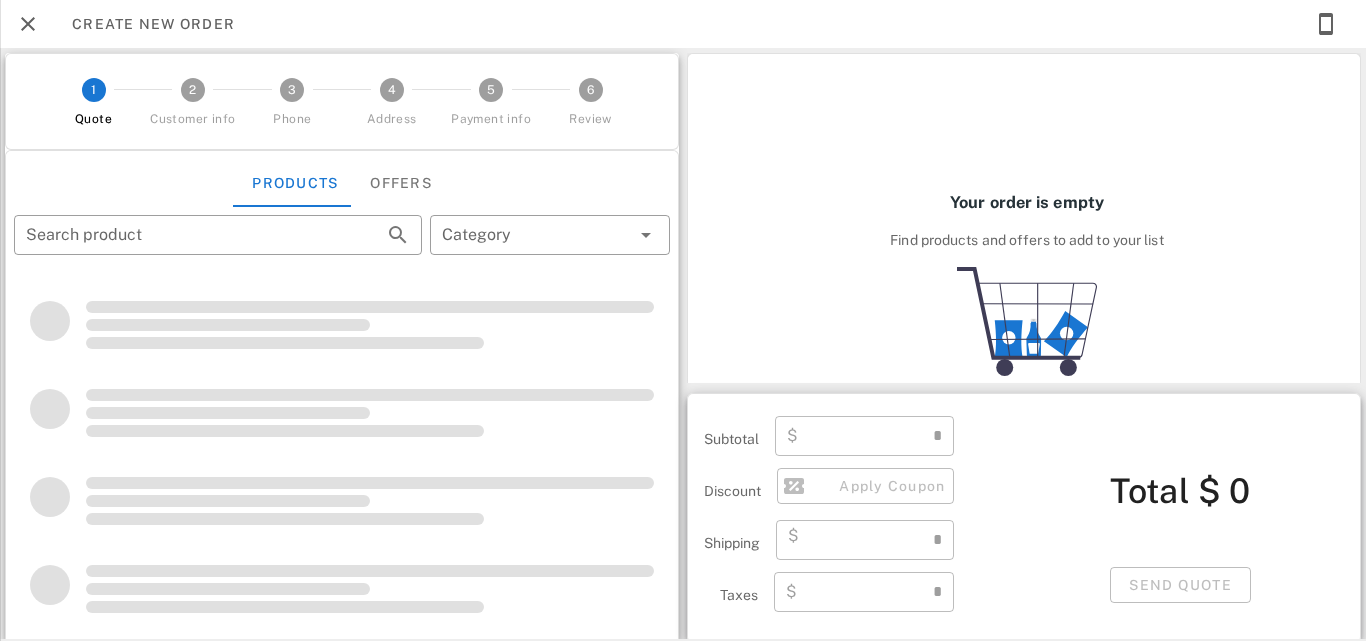type on "**********" 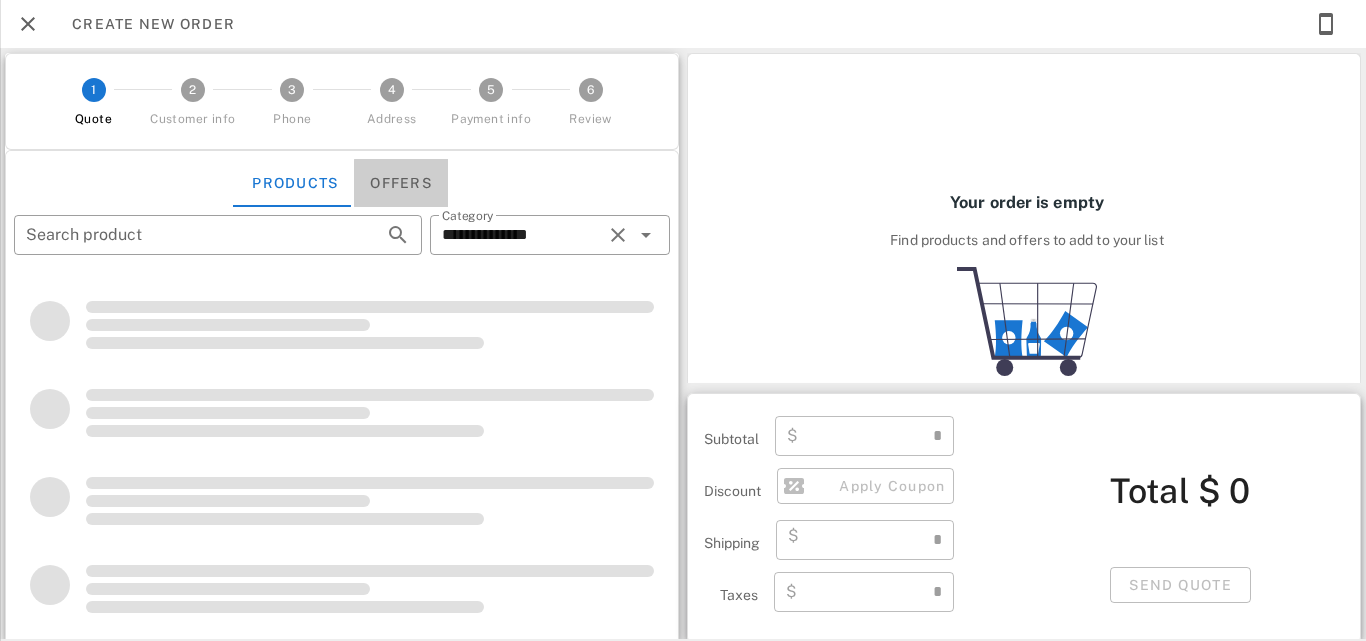 click on "Offers" at bounding box center [401, 183] 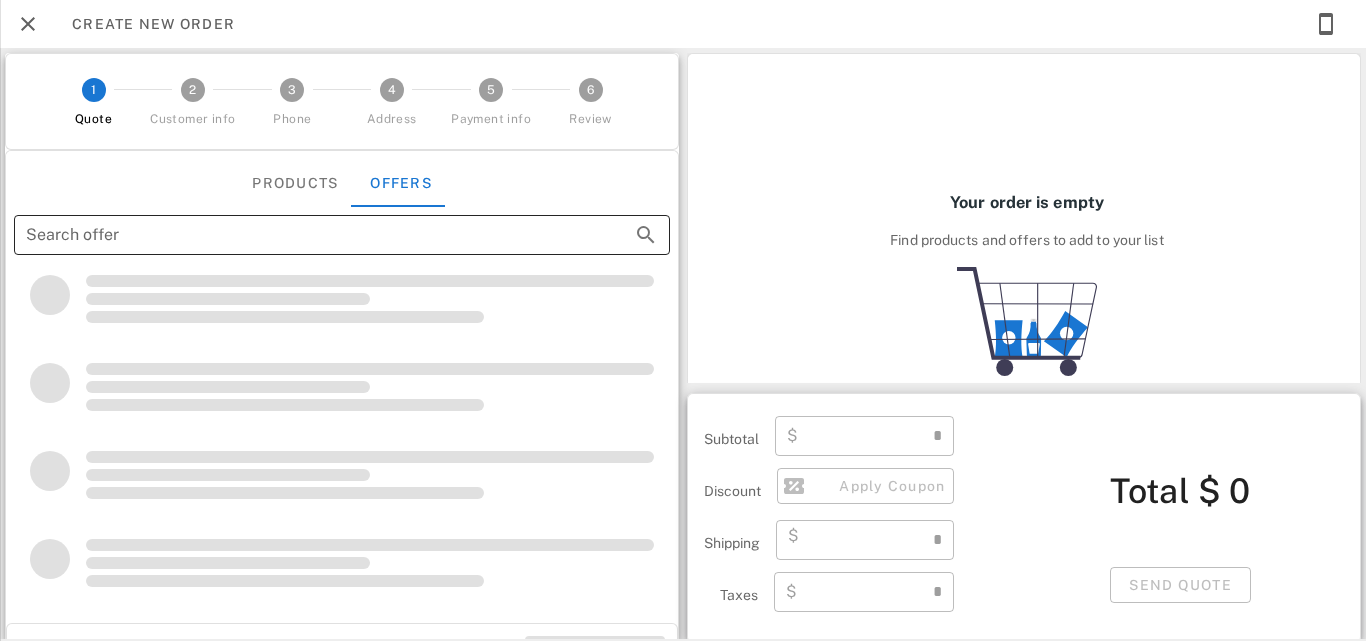 click on "Search offer" at bounding box center [314, 235] 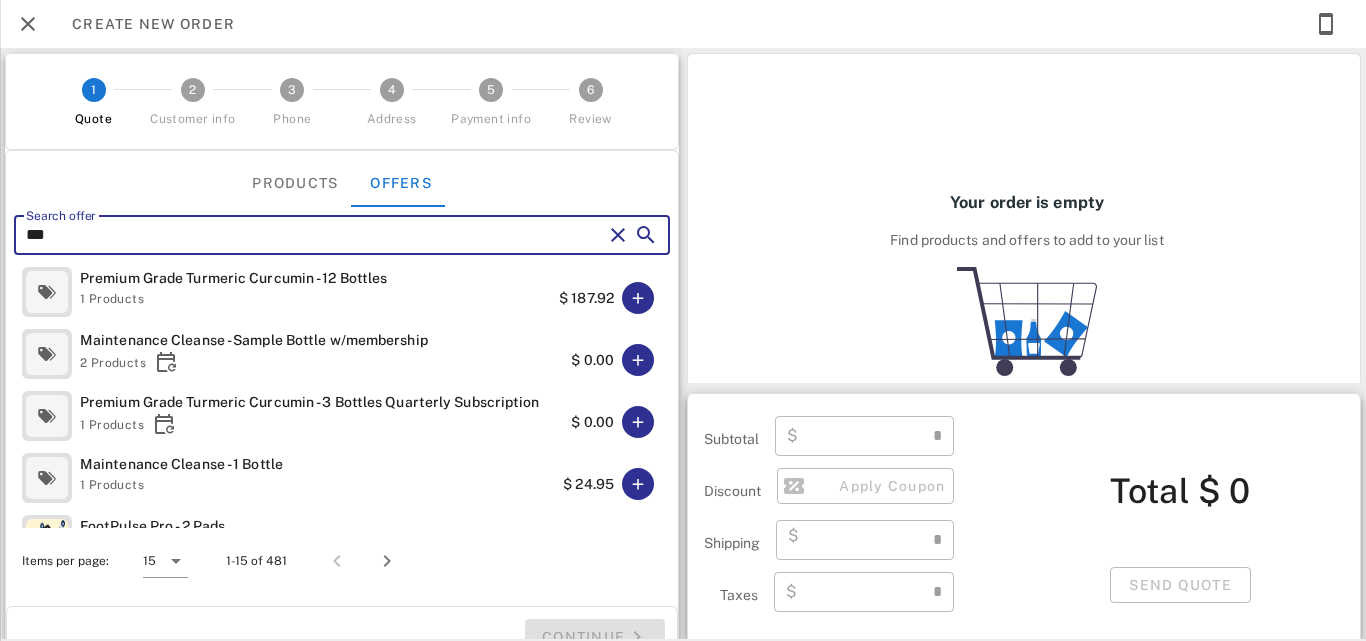 type on "****" 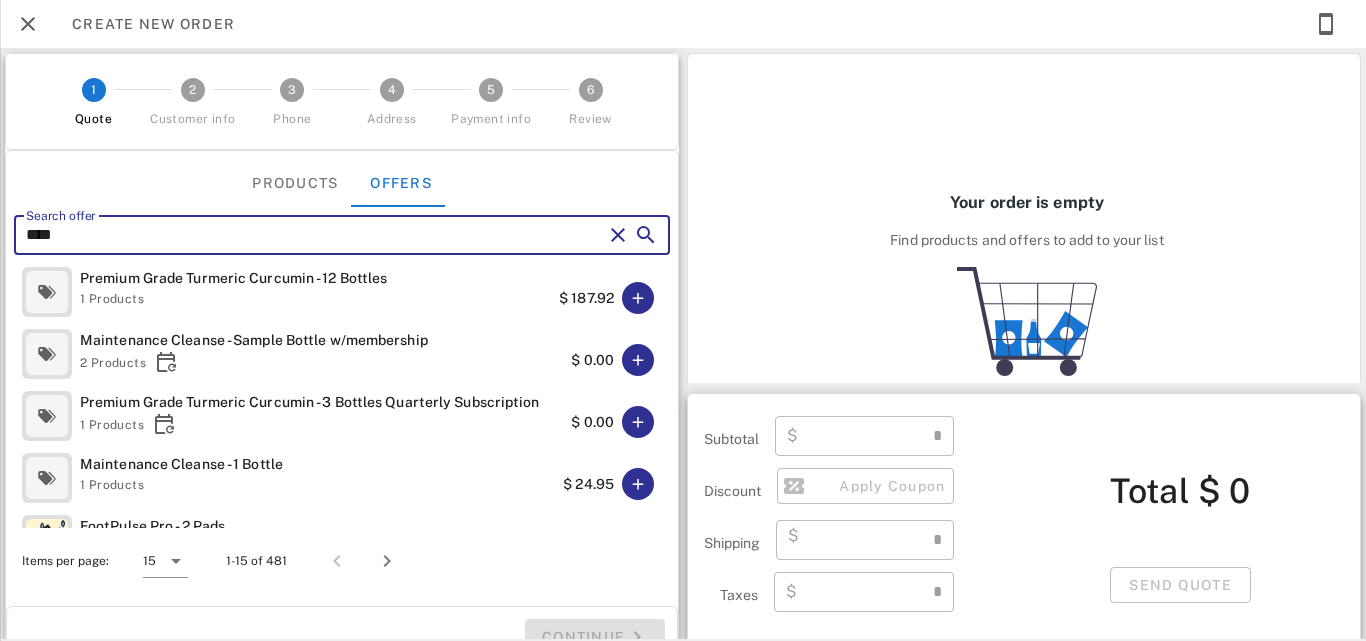 type on "****" 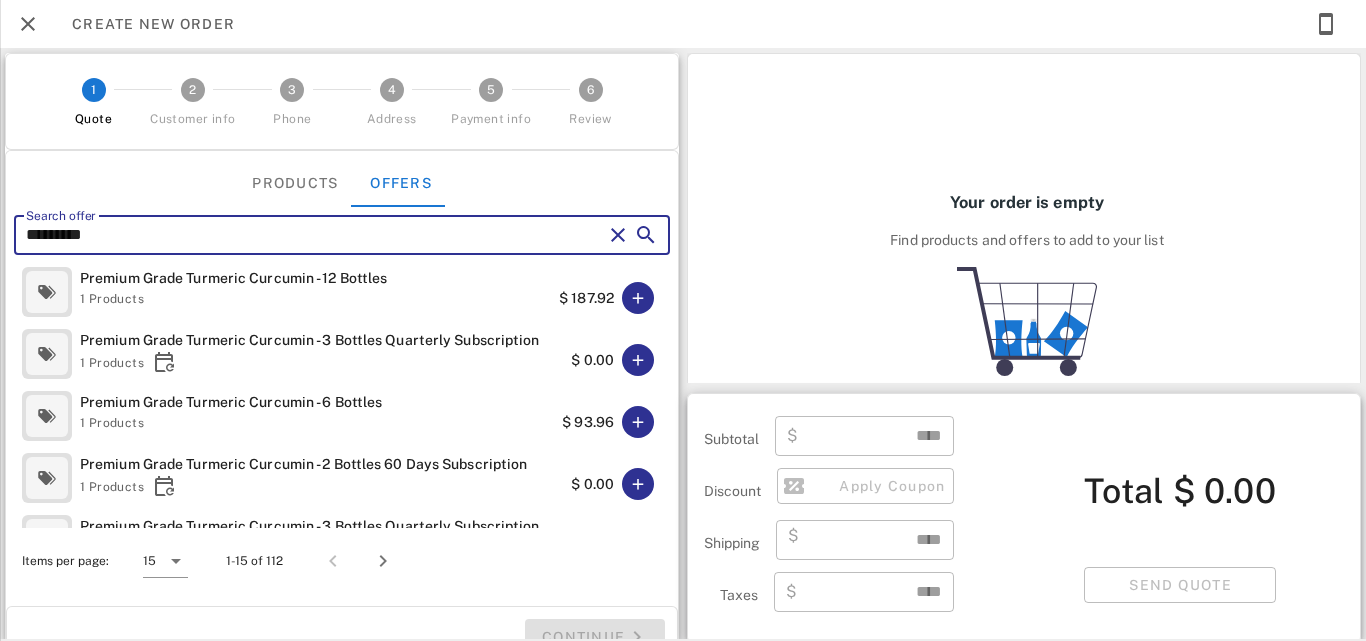 type on "********" 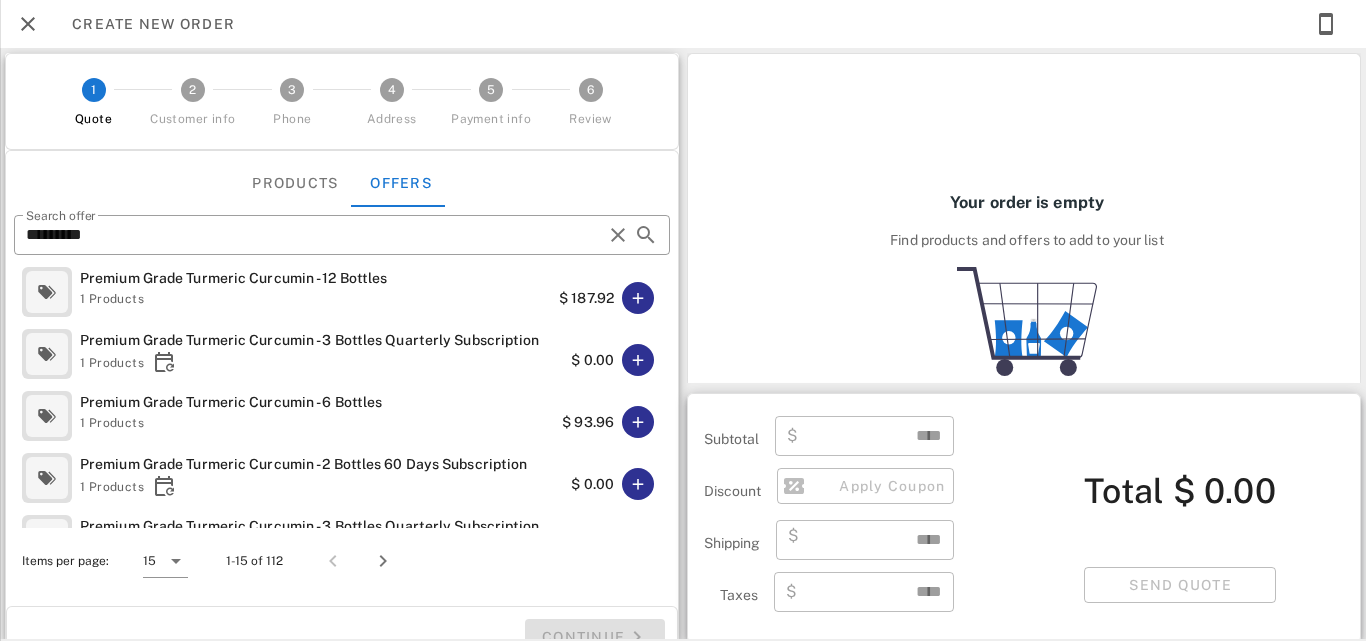 click on "Premium Grade Turmeric Curcumin - 12 Bottles  1 Products   $ 187.92  Premium Grade Turmeric Curcumin - 3 Bottles Quarterly Subscription  1 Products   $ 0.00  Premium Grade Turmeric Curcumin - 6 Bottles  1 Products   $ 93.96  Premium Grade Turmeric Curcumin - 2 Bottles 60 Days Subscription  1 Products   $ 0.00  Premium Grade Turmeric Curcumin - 3 Bottles Quarterly Subscription  1 Products   $ 0.00  Premium Grade Turmeric Curcumin - 9 Bottles  1 Products   $ 117.00  Premium Grade Turmeric Curcumin  1 Products   $ 17.00  Premium Grade Turmeric Curcumin - 3 Bottles  1 Products   $ 37.02  Premium Grade Turmeric Curcumin - 6 Bottles: Every 180 Days 183 Trial  1 Products   $ 0.00  Premium Grade Turmeric Curcumin - 30 Day FREE Supply  1 Products   $ 8.43  Premium Grade Turmeric Curcumin - 1 Bottle  1 Products   $ 29.00  Premium Grade Turmeric Curcumin - 6 Bottles  1 Products   $ 78.00  Premium Grade Turmeric Curcumin - 3 Bottles  1 Products   $ 45.00  Premium Grade Turmeric Curcumin - 6 Bottles  1 Products   $ 81.00" at bounding box center [342, 393] 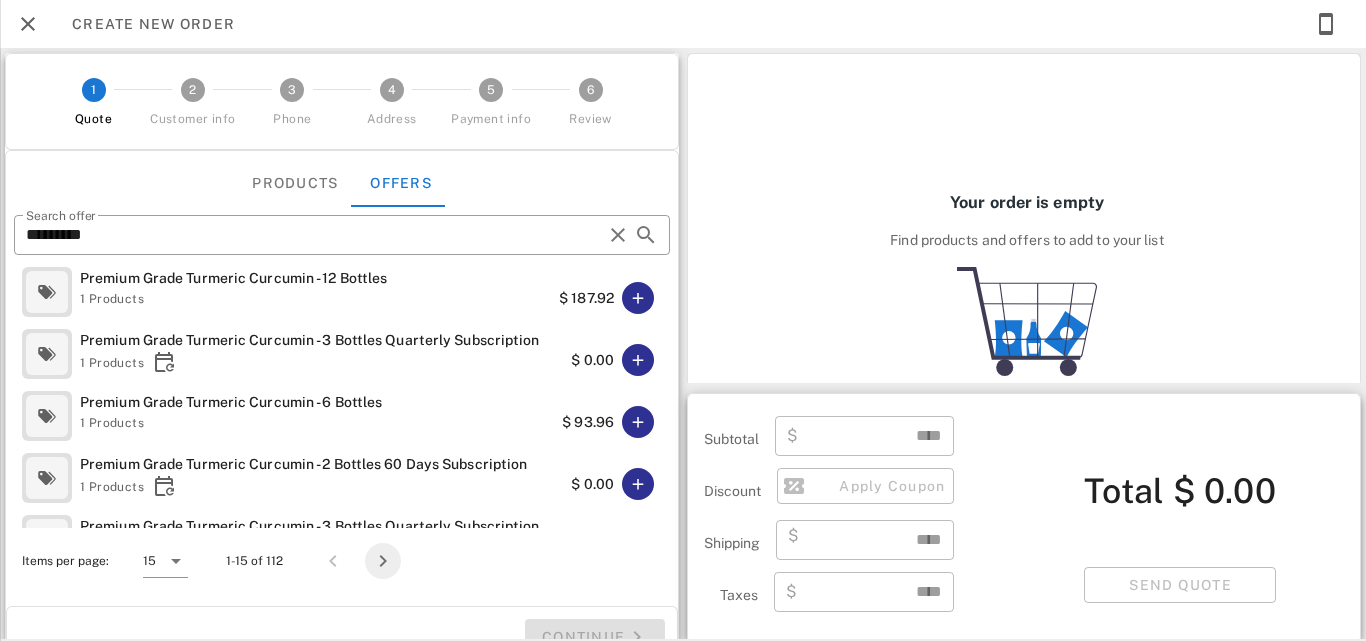 click at bounding box center [383, 561] 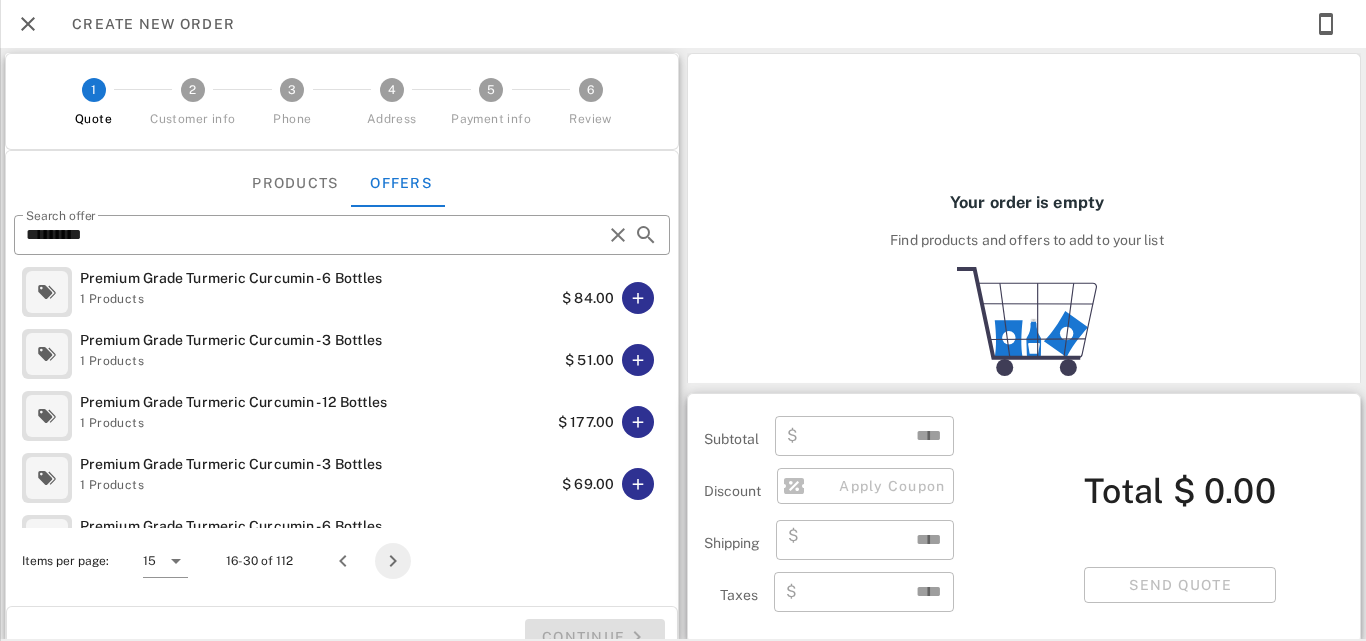 click at bounding box center [393, 561] 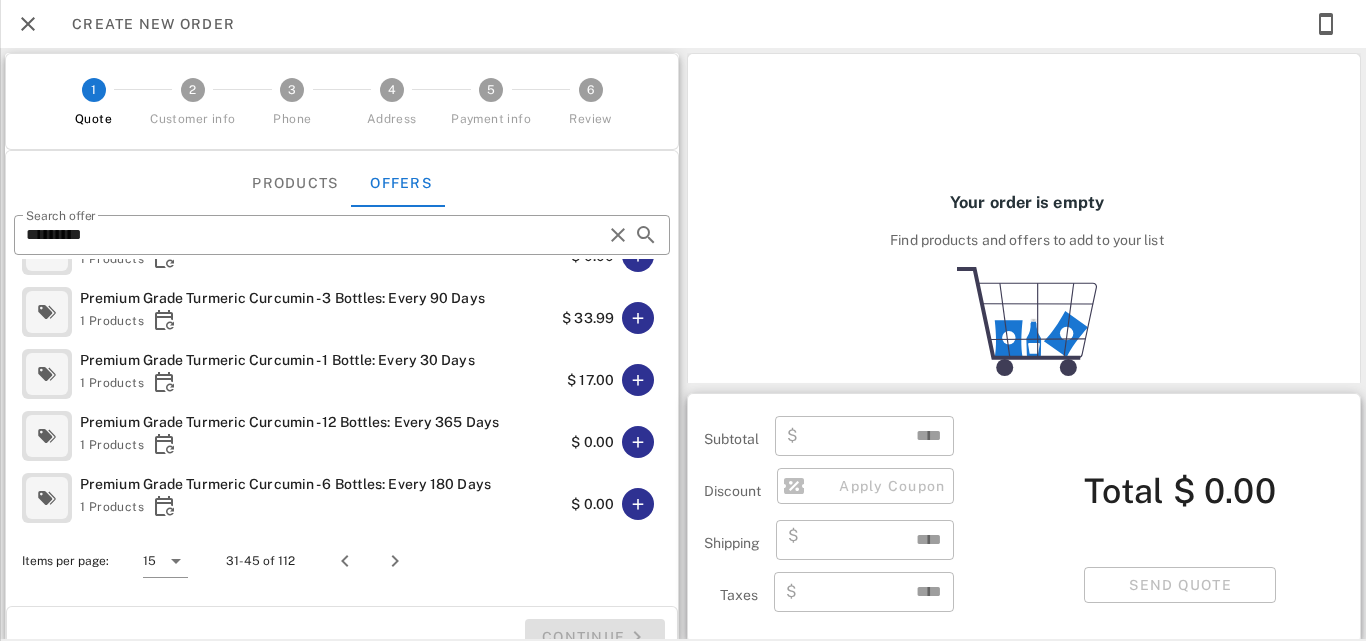 scroll, scrollTop: 677, scrollLeft: 0, axis: vertical 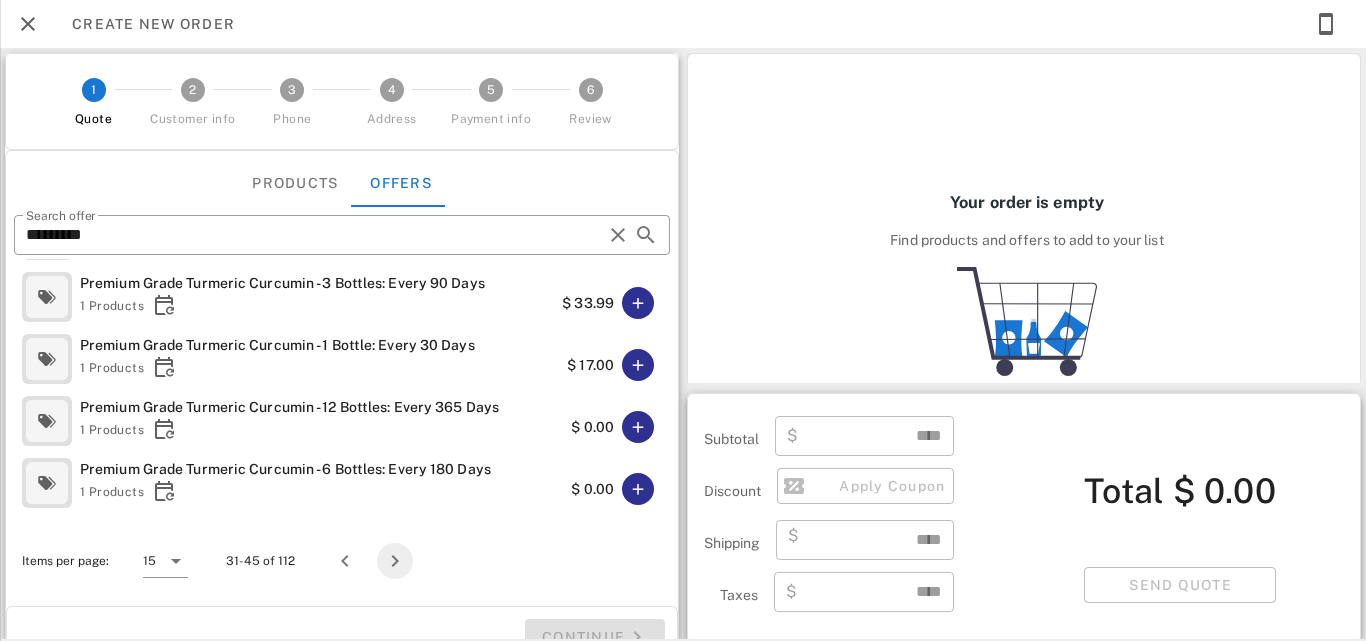 click at bounding box center (395, 561) 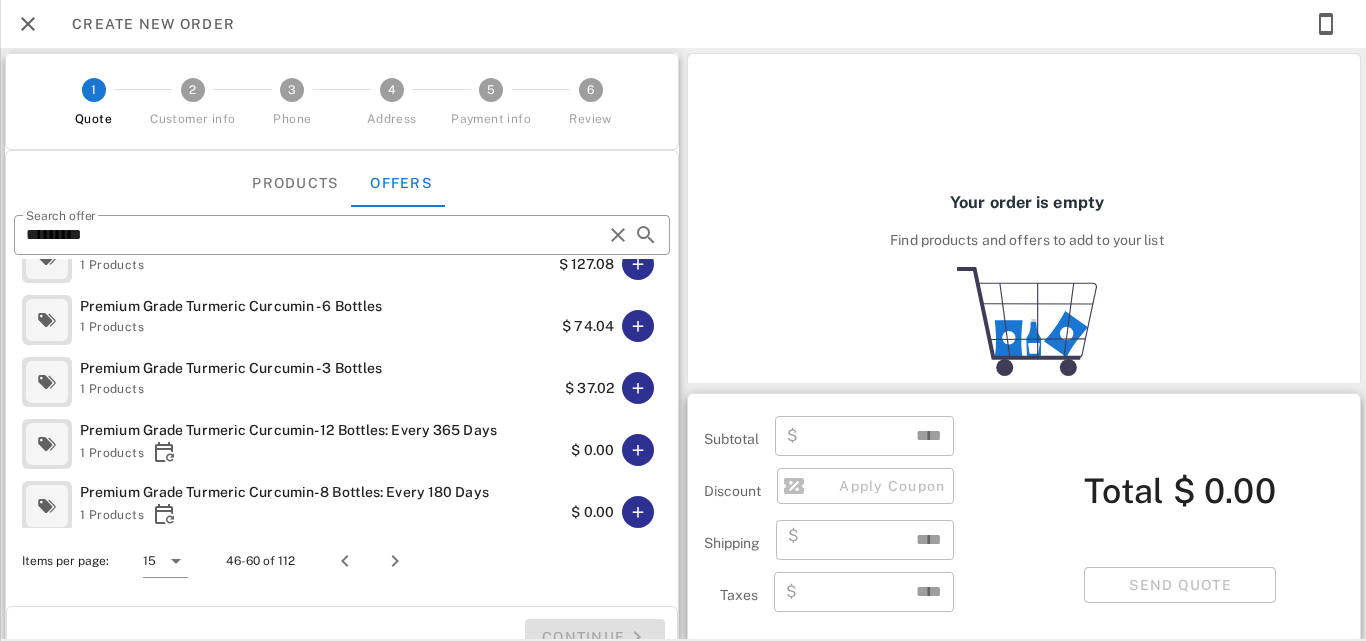 scroll, scrollTop: 410, scrollLeft: 0, axis: vertical 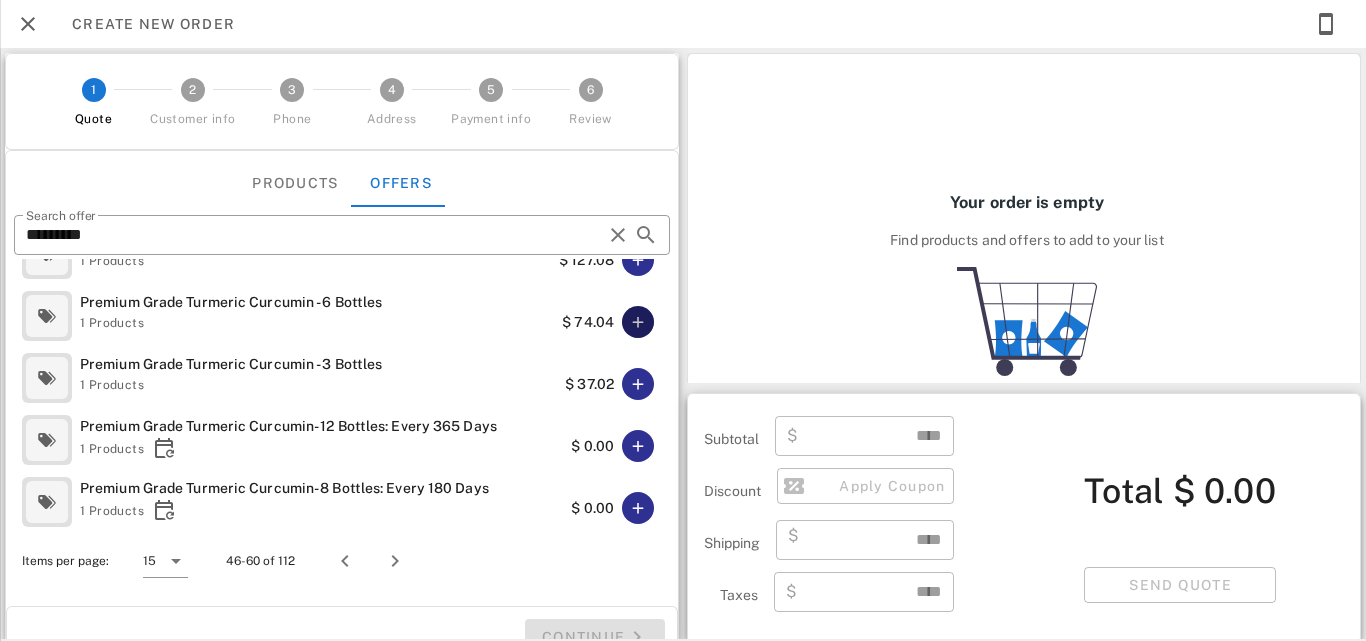 click at bounding box center [638, 322] 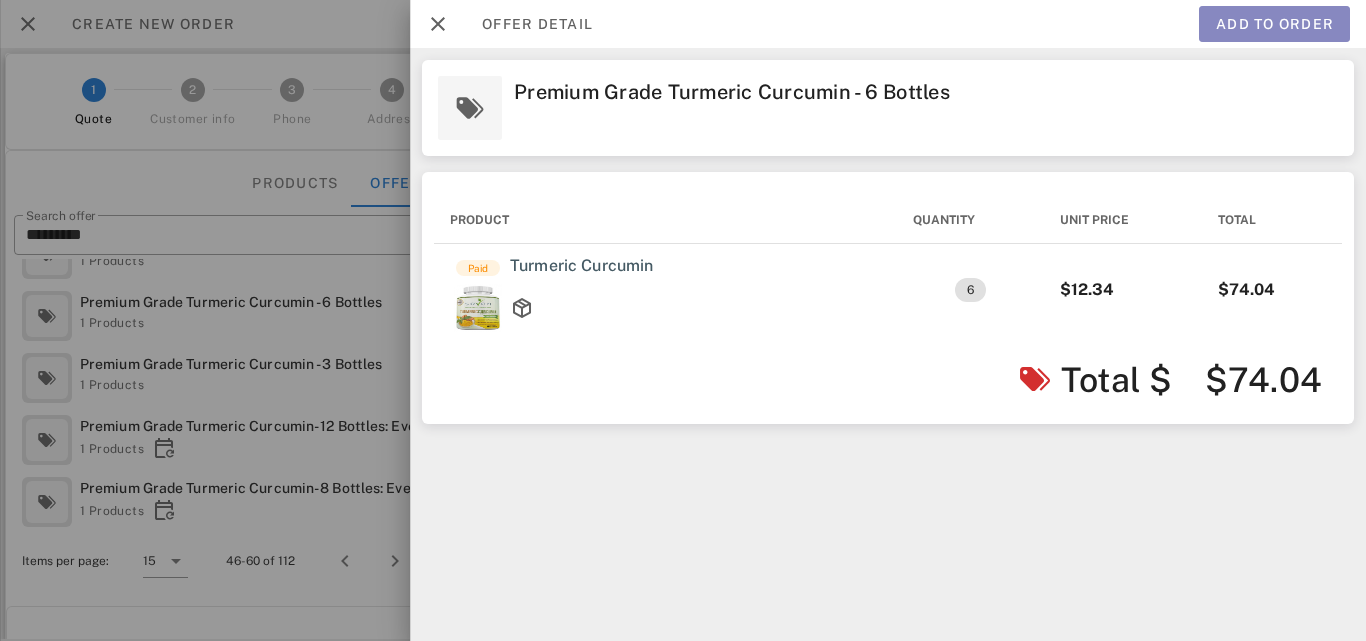 click on "Add to order" at bounding box center (1274, 24) 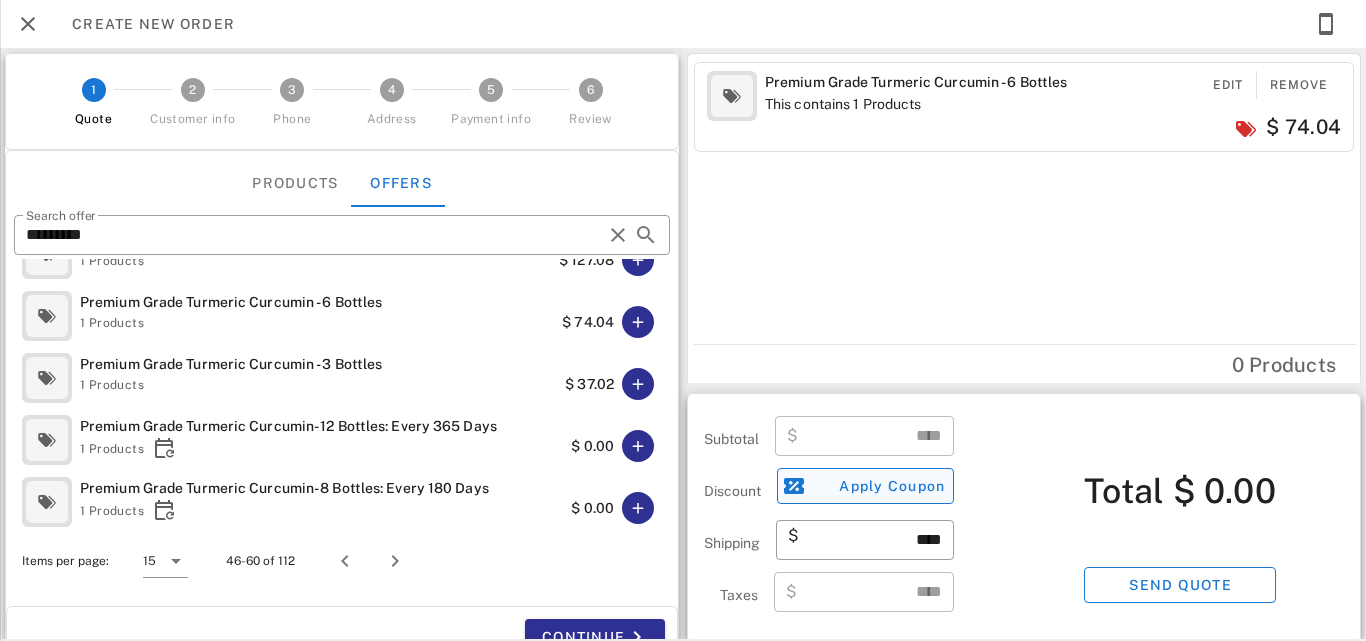 type on "*****" 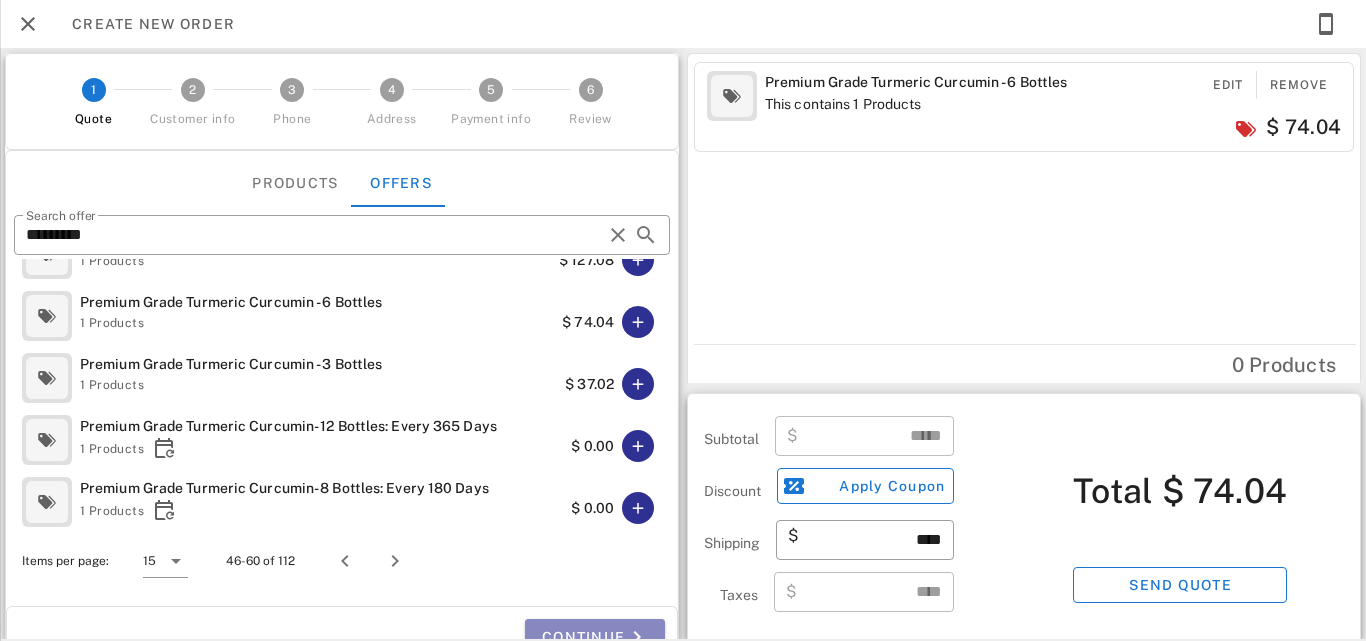 click on "Continue" at bounding box center (595, 637) 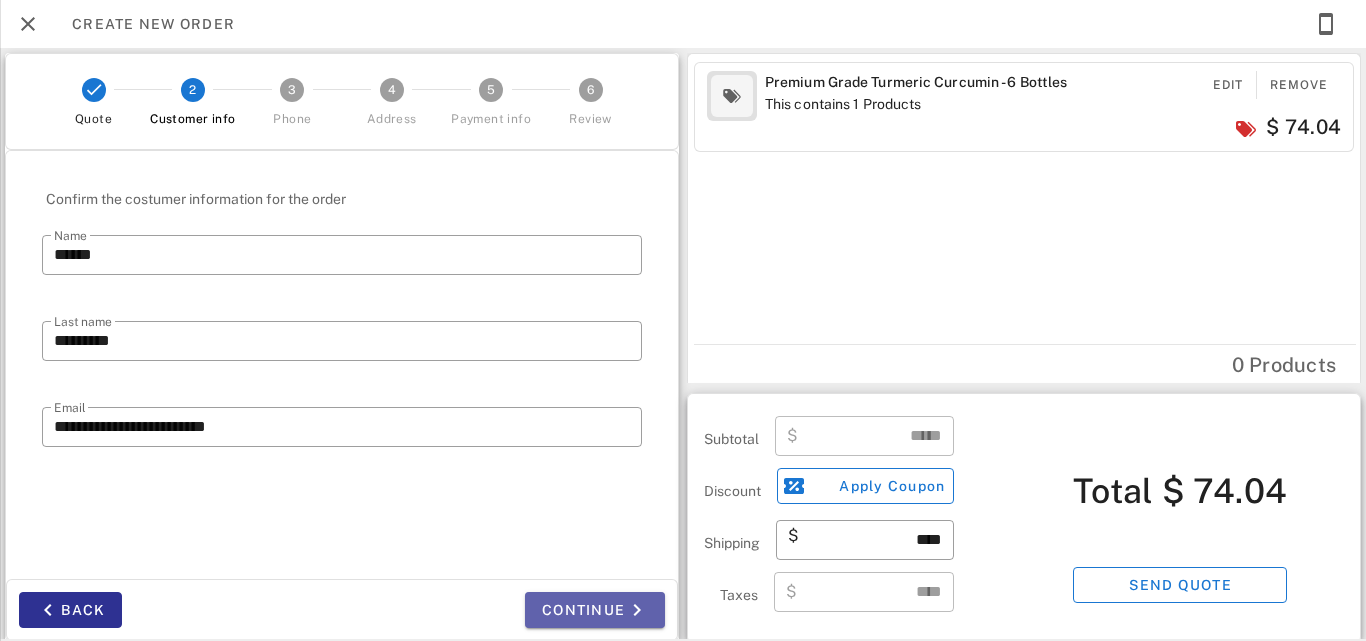 click on "Continue" at bounding box center [595, 610] 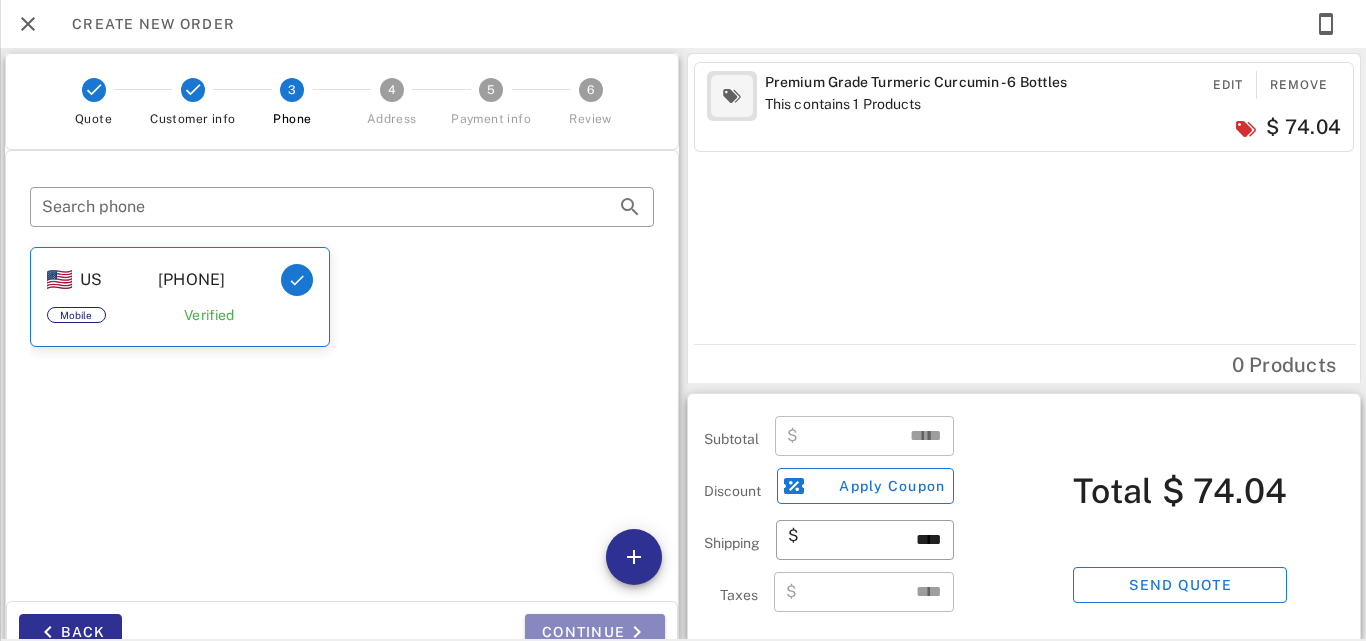 click on "Continue" at bounding box center [595, 632] 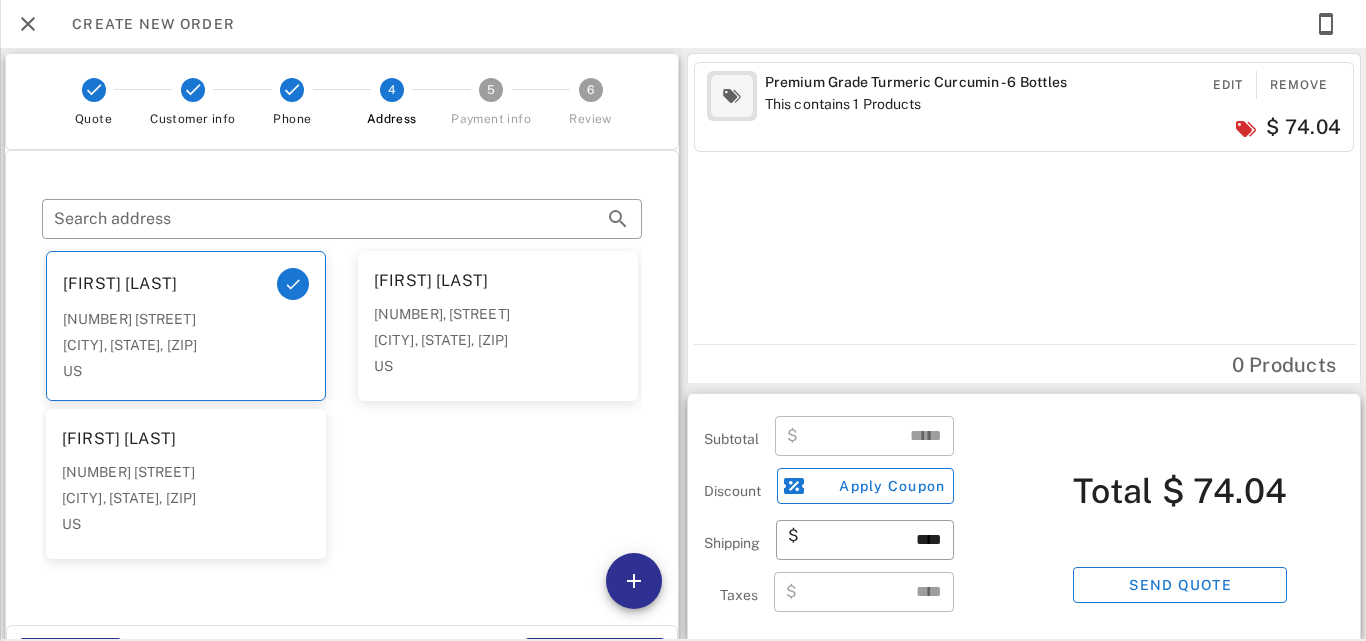 click on "**********" at bounding box center (683, 344) 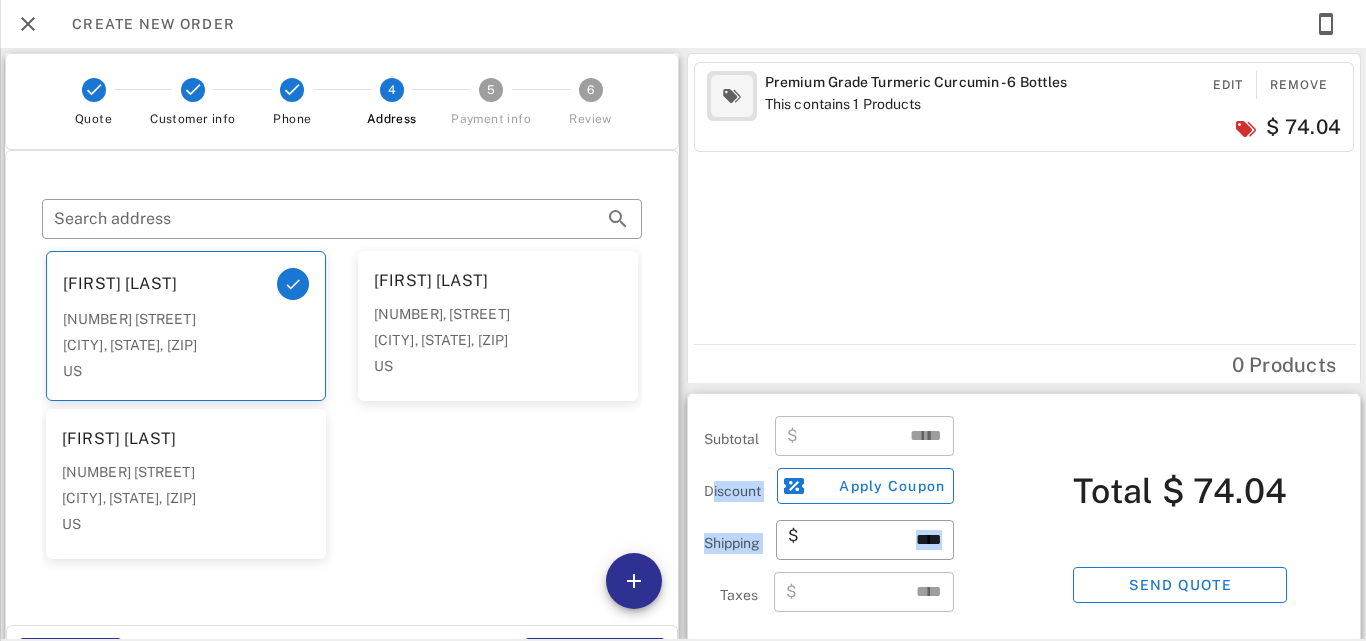 drag, startPoint x: 678, startPoint y: 512, endPoint x: 676, endPoint y: 601, distance: 89.02247 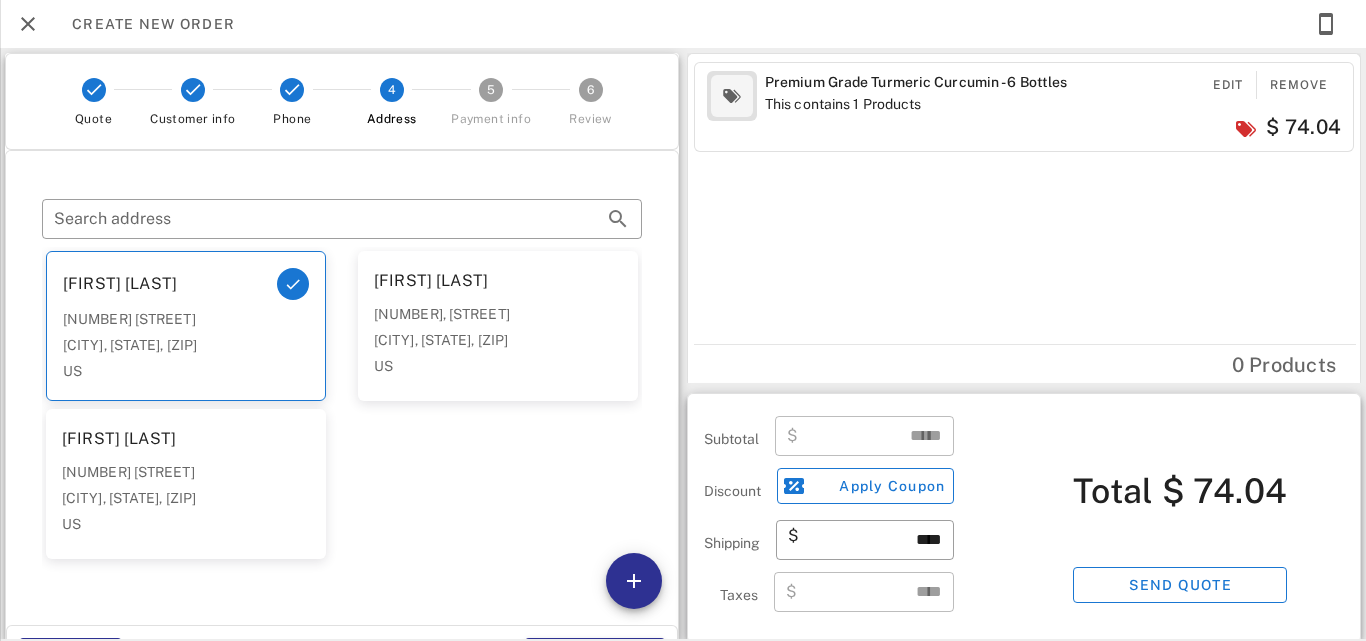 click on "**********" at bounding box center [683, 344] 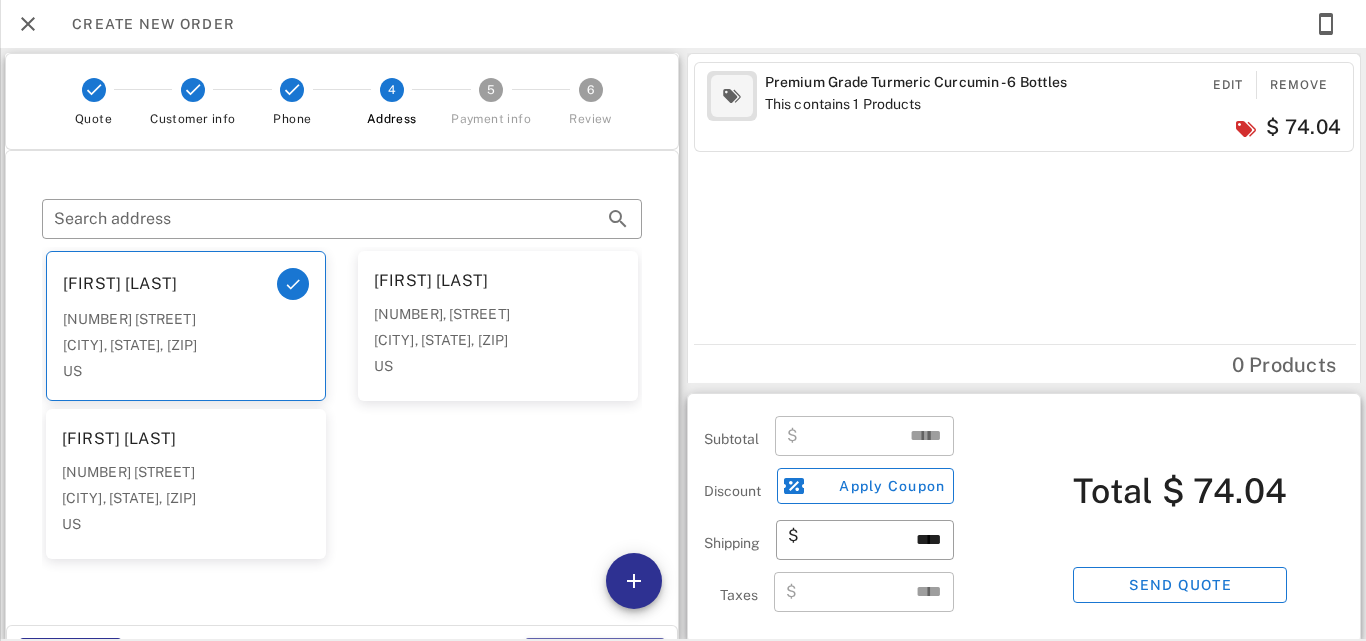 click on "Continue" at bounding box center (595, 656) 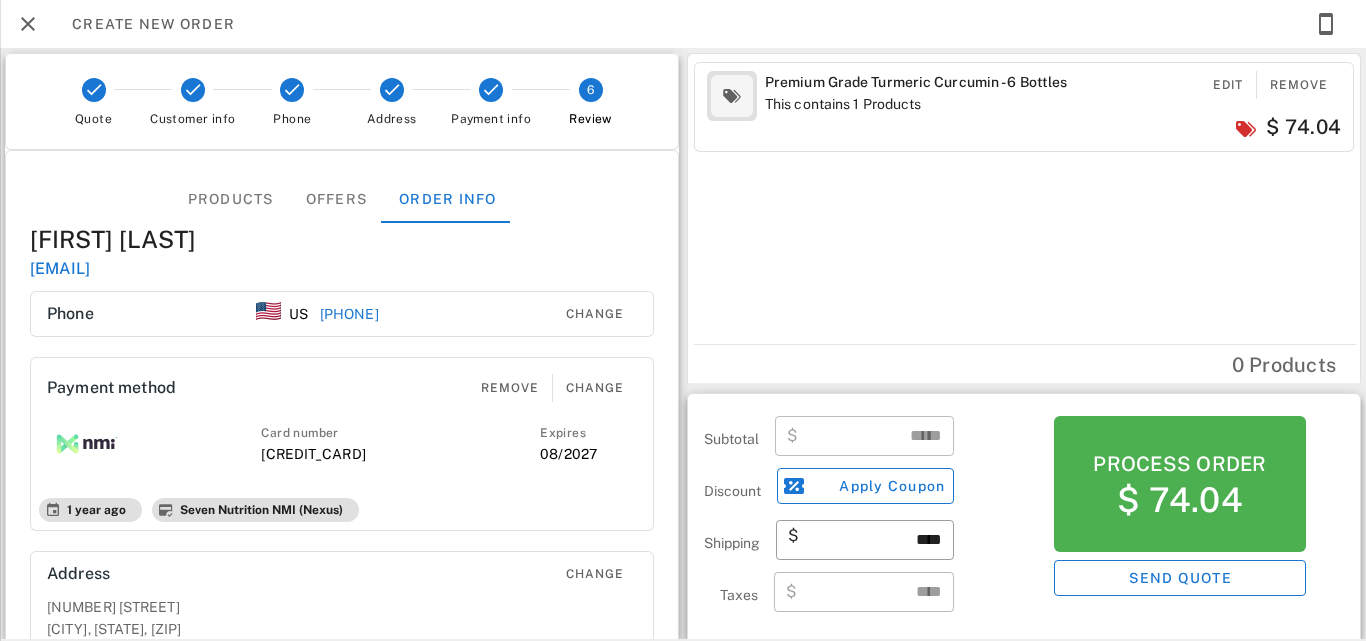 scroll, scrollTop: 8, scrollLeft: 0, axis: vertical 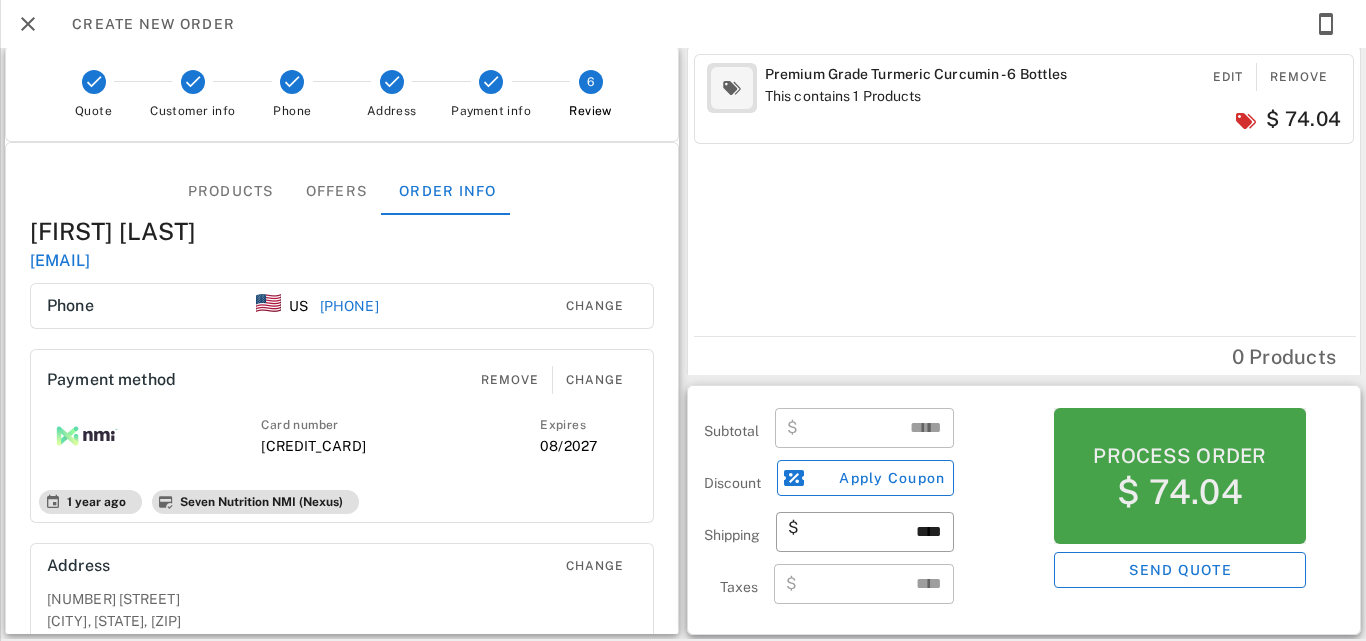 click on "Process order" at bounding box center [1179, 456] 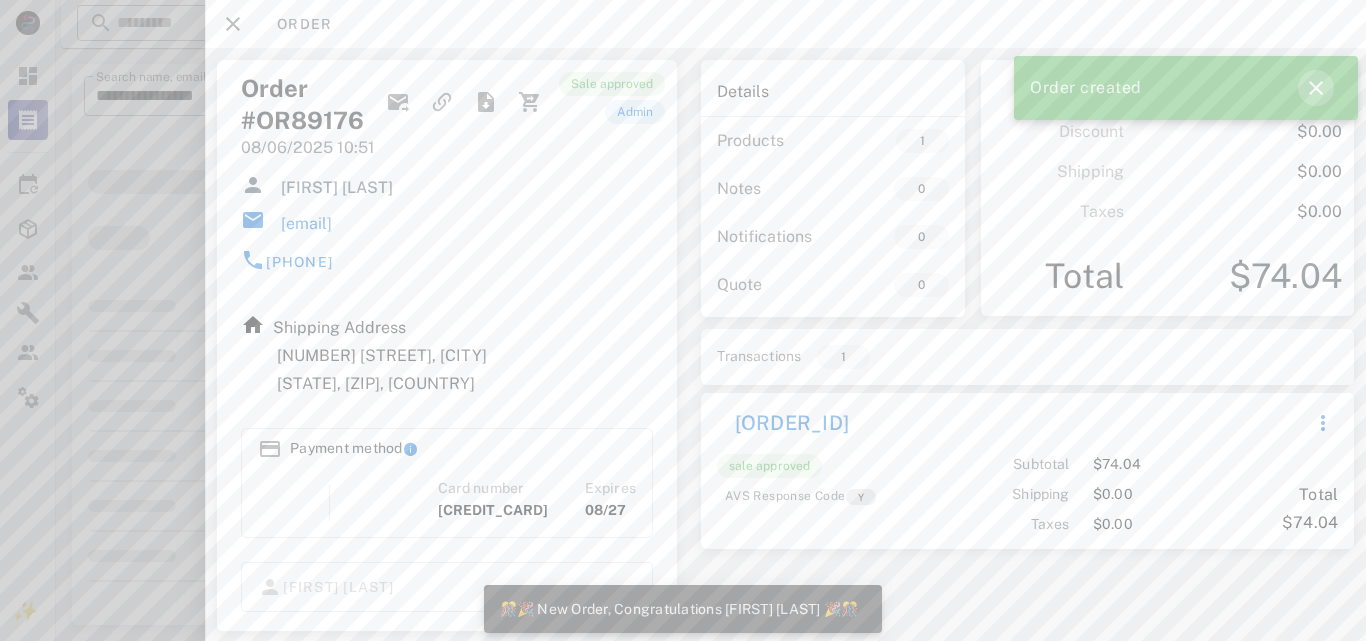 click at bounding box center [1316, 88] 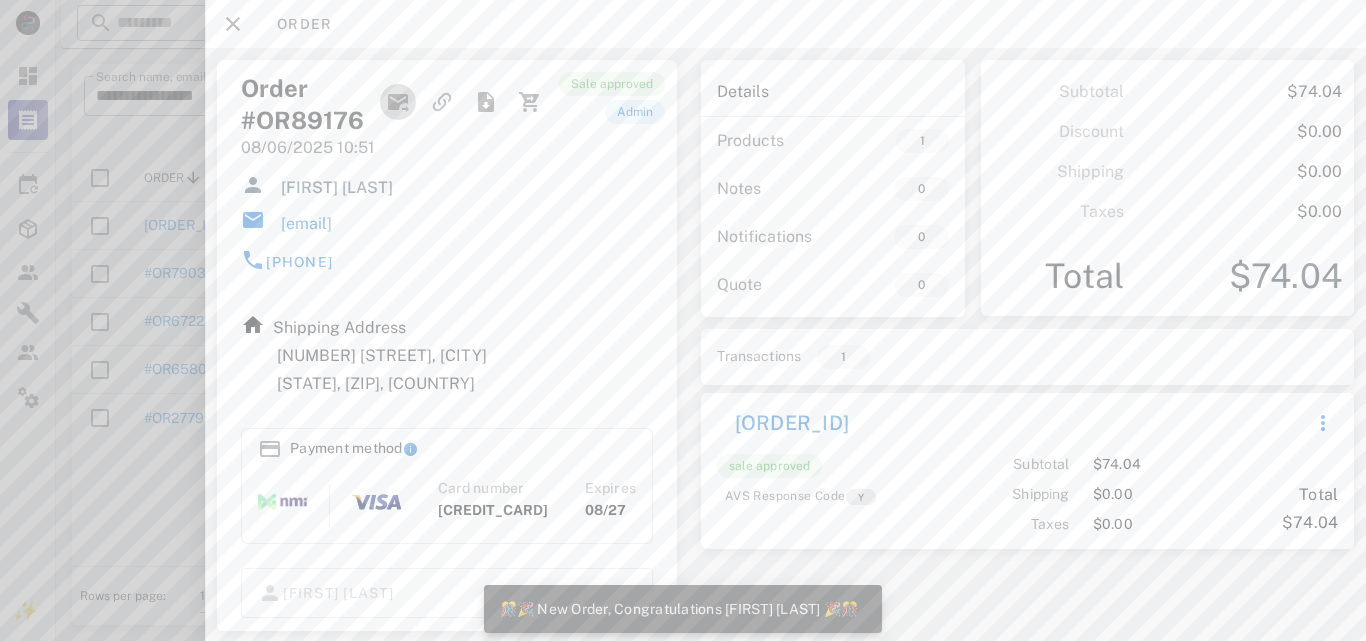 click at bounding box center (398, 102) 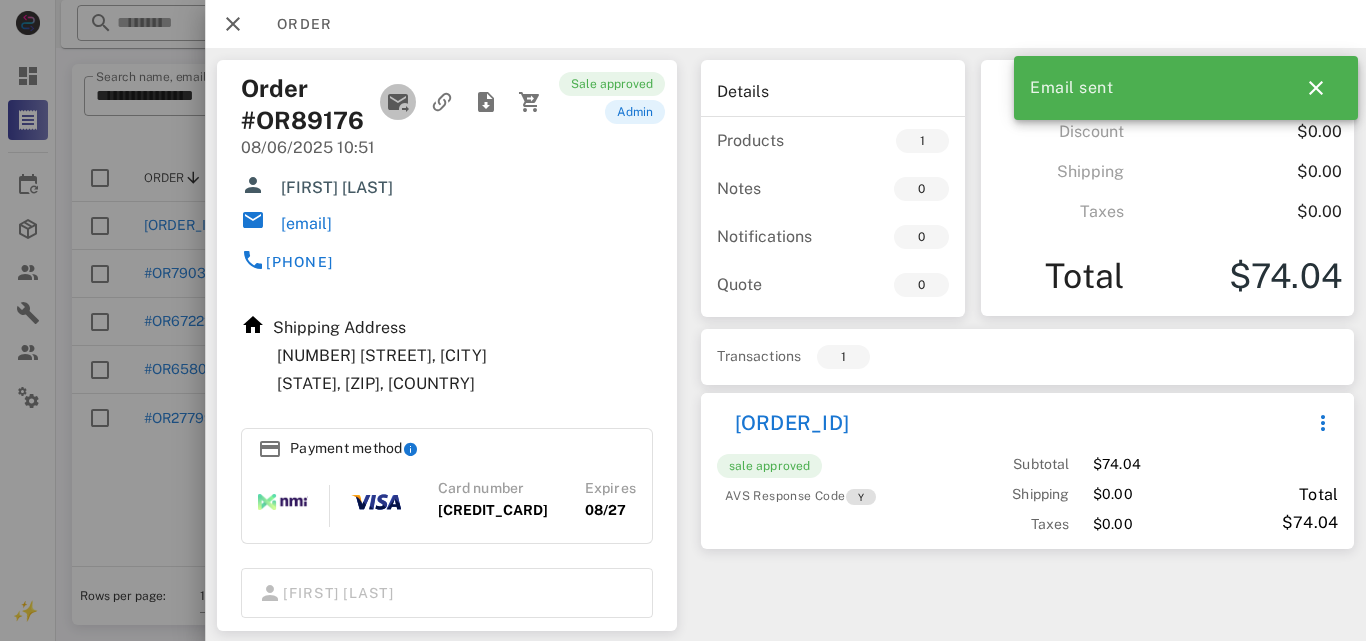 click at bounding box center (398, 102) 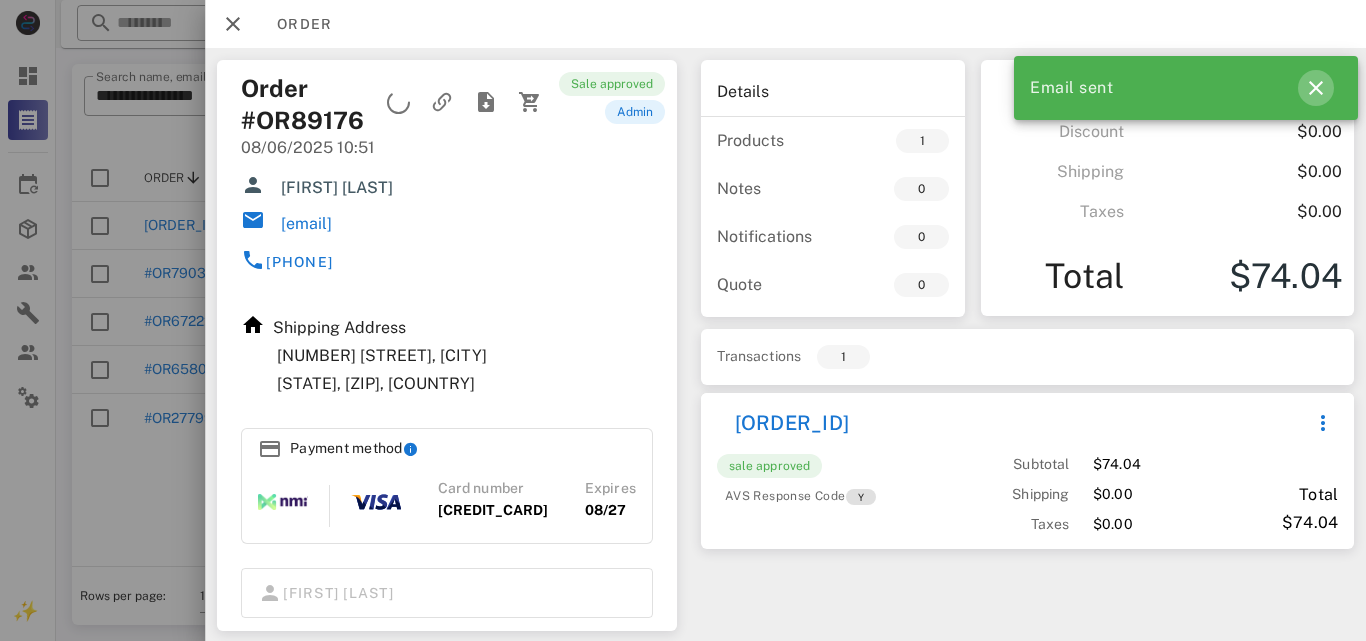 click at bounding box center (1316, 88) 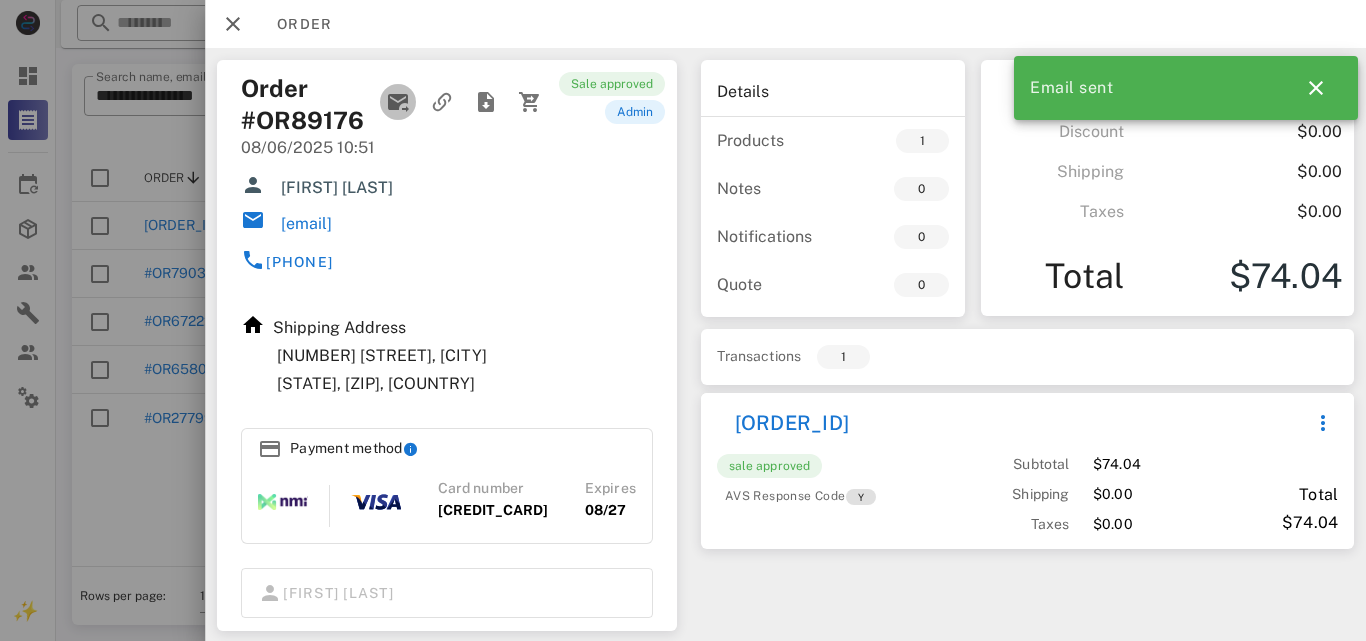 click at bounding box center [398, 102] 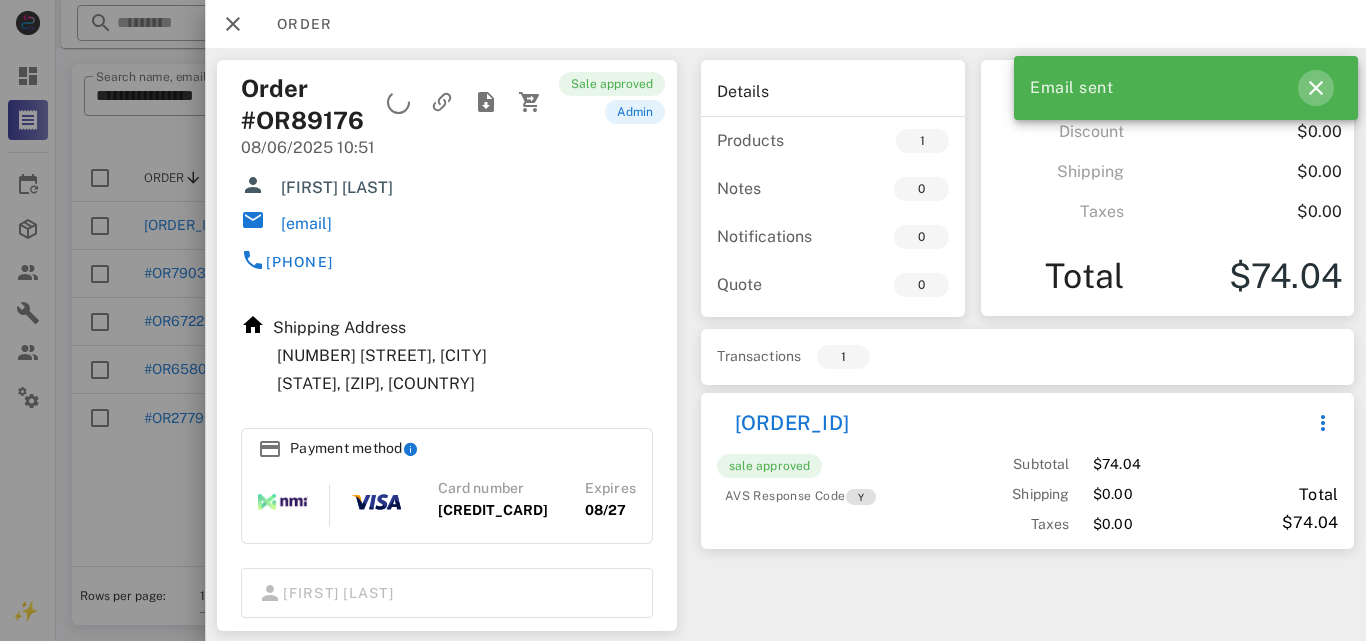 click at bounding box center (1316, 88) 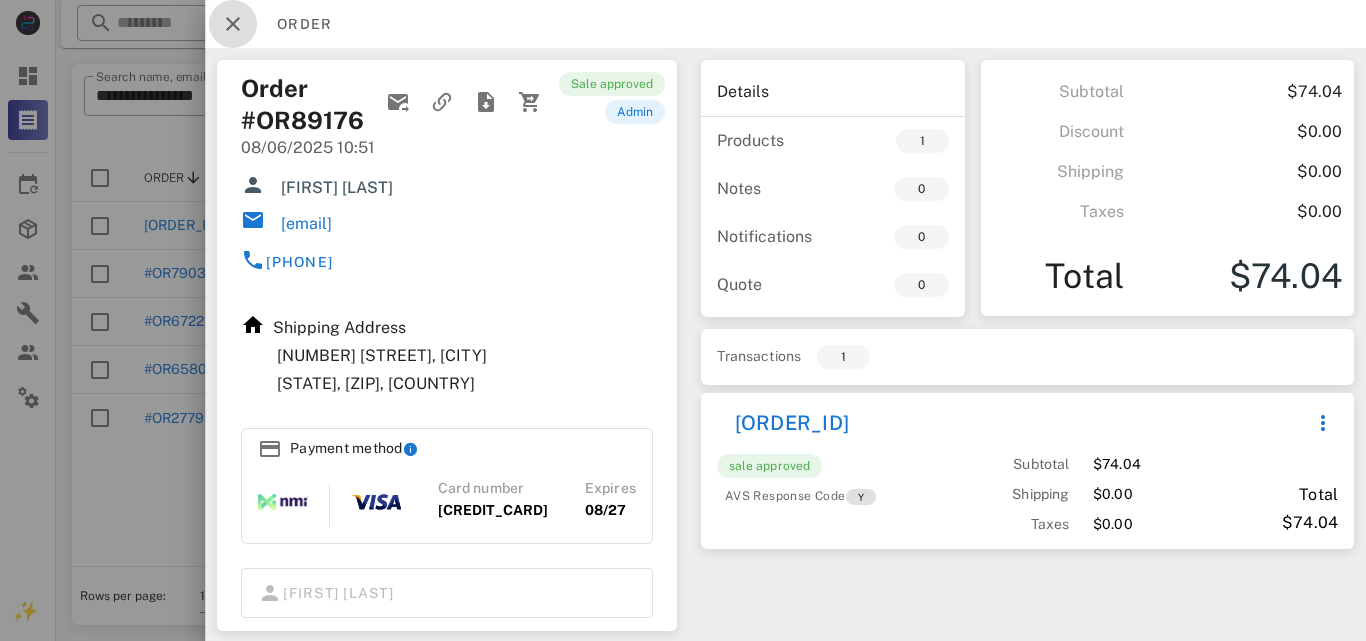 click at bounding box center [233, 24] 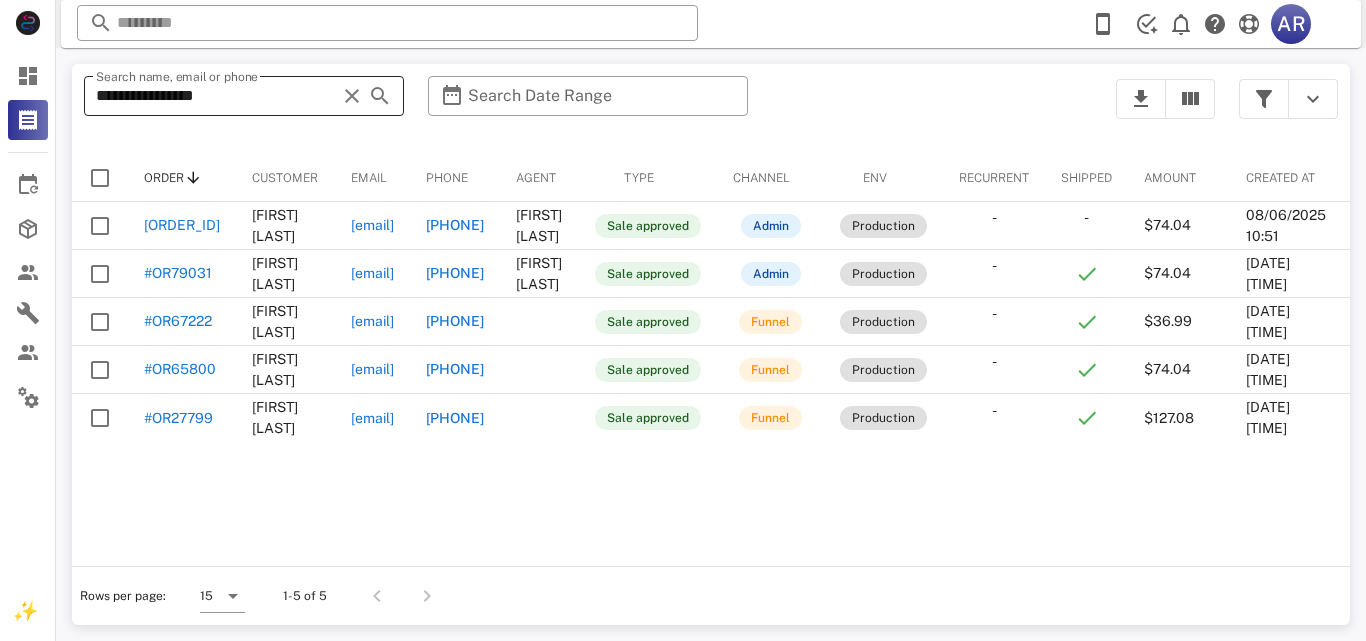 click at bounding box center (352, 96) 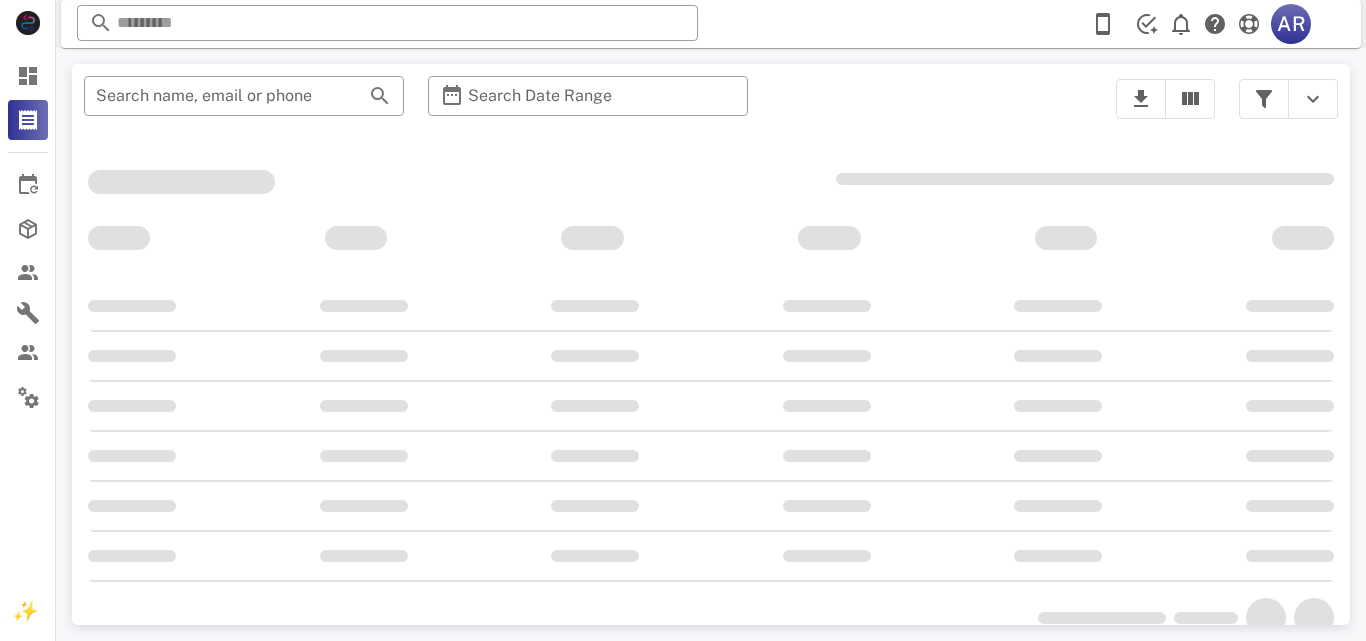 click on "​ AR Reload browser Accept" at bounding box center (711, 24) 